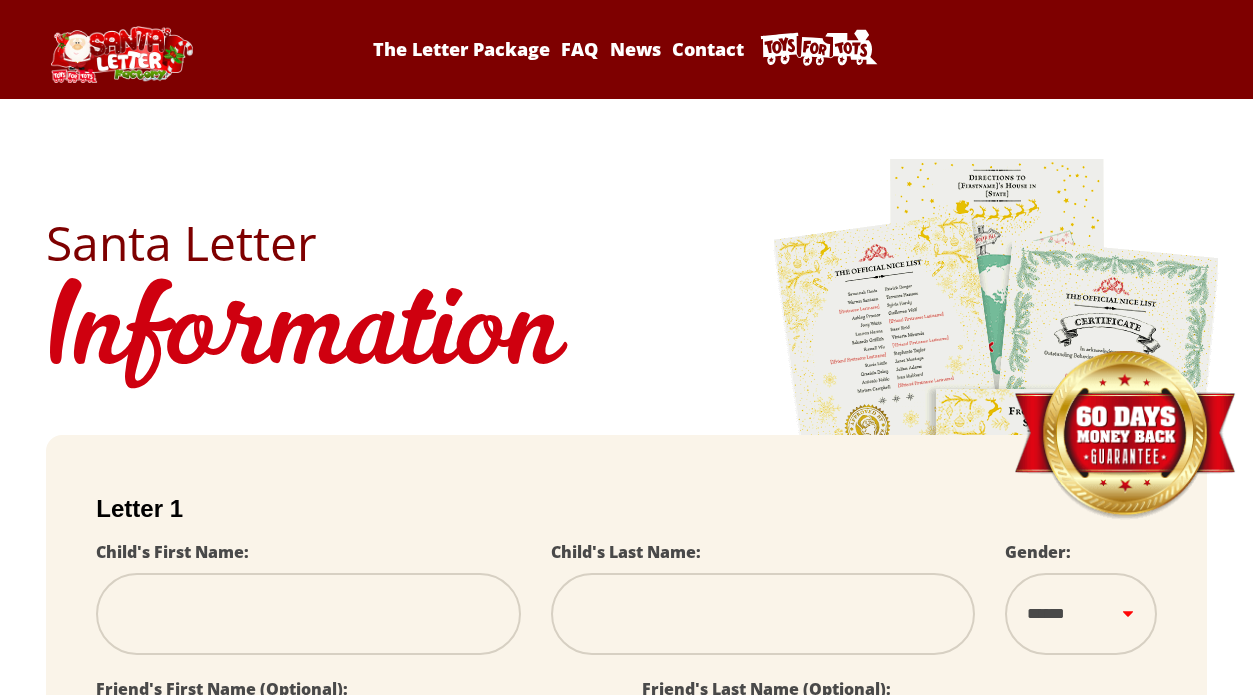 scroll, scrollTop: 0, scrollLeft: 0, axis: both 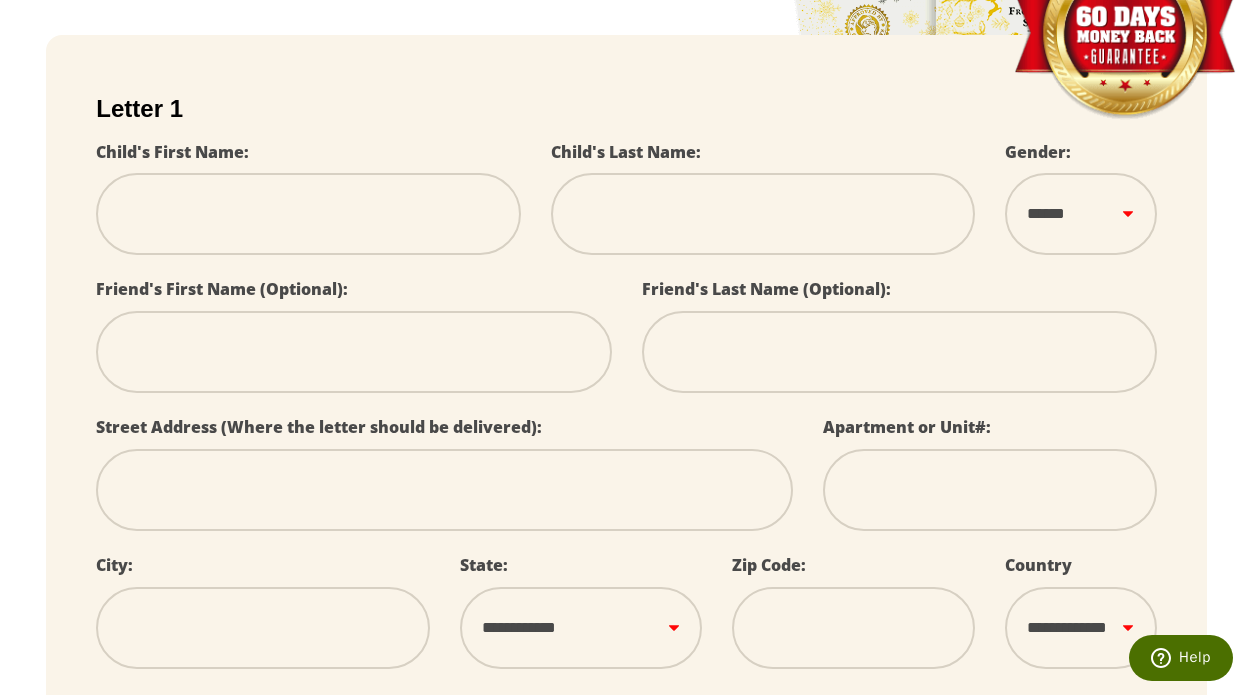click at bounding box center [308, 214] 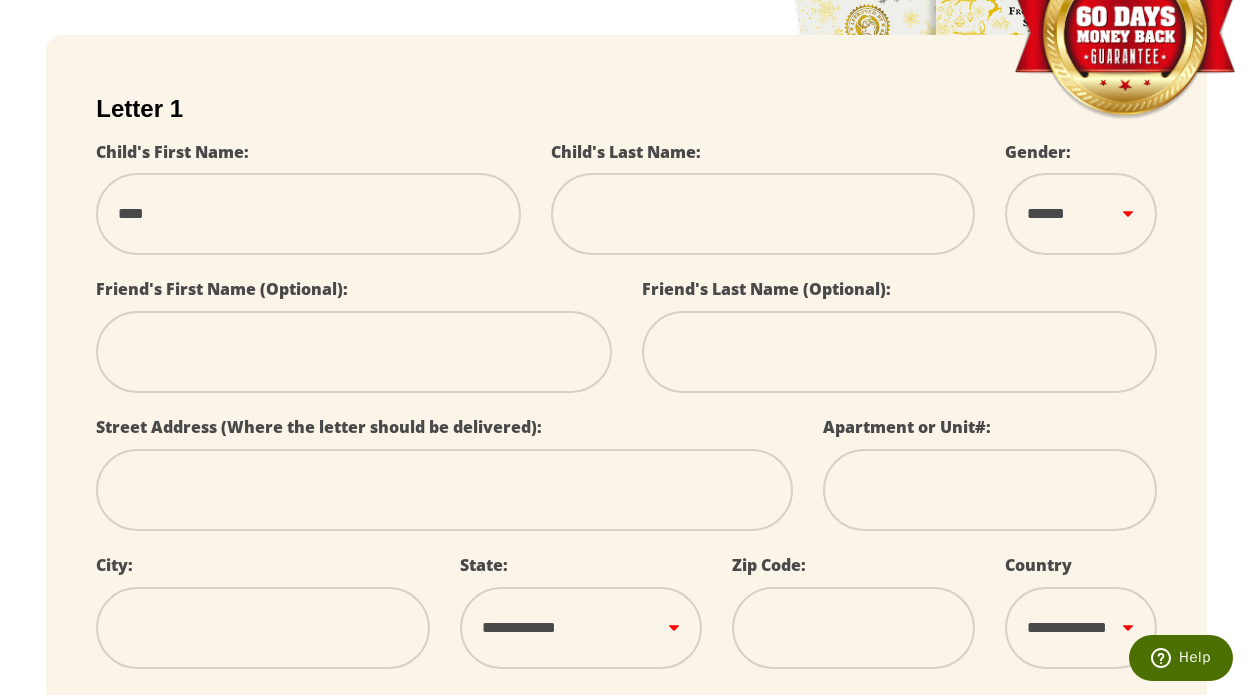 type on "*****" 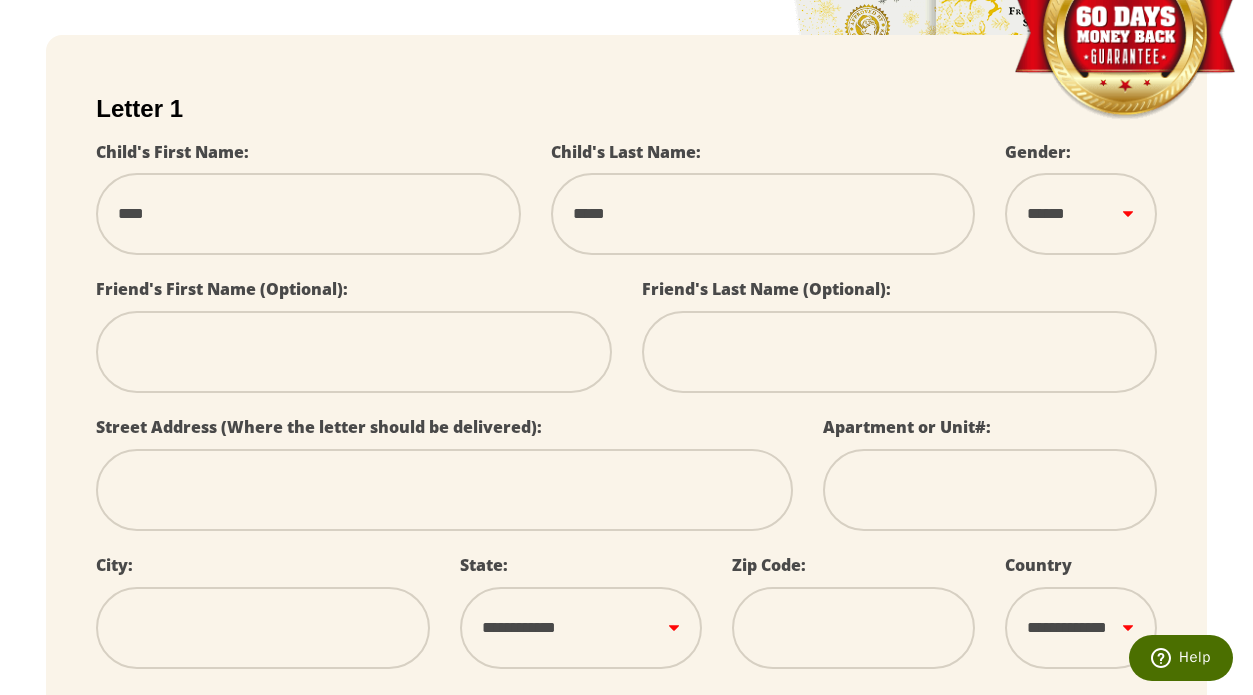 select 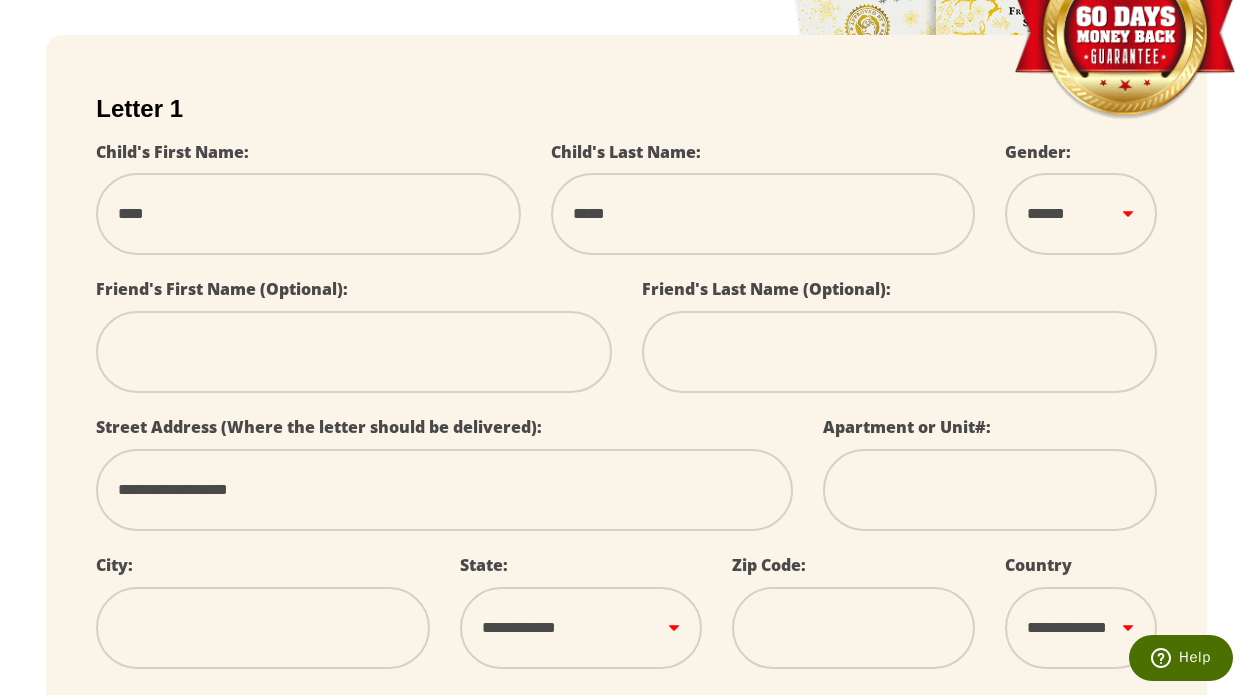 type on "********" 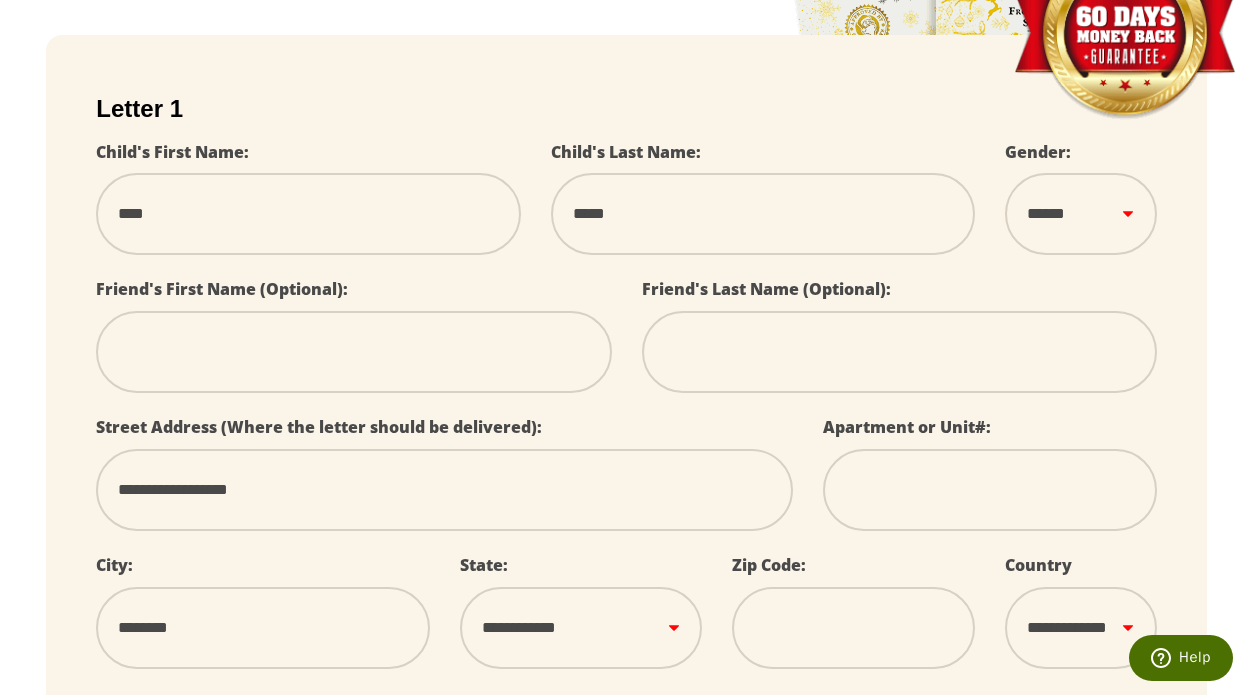 select on "**" 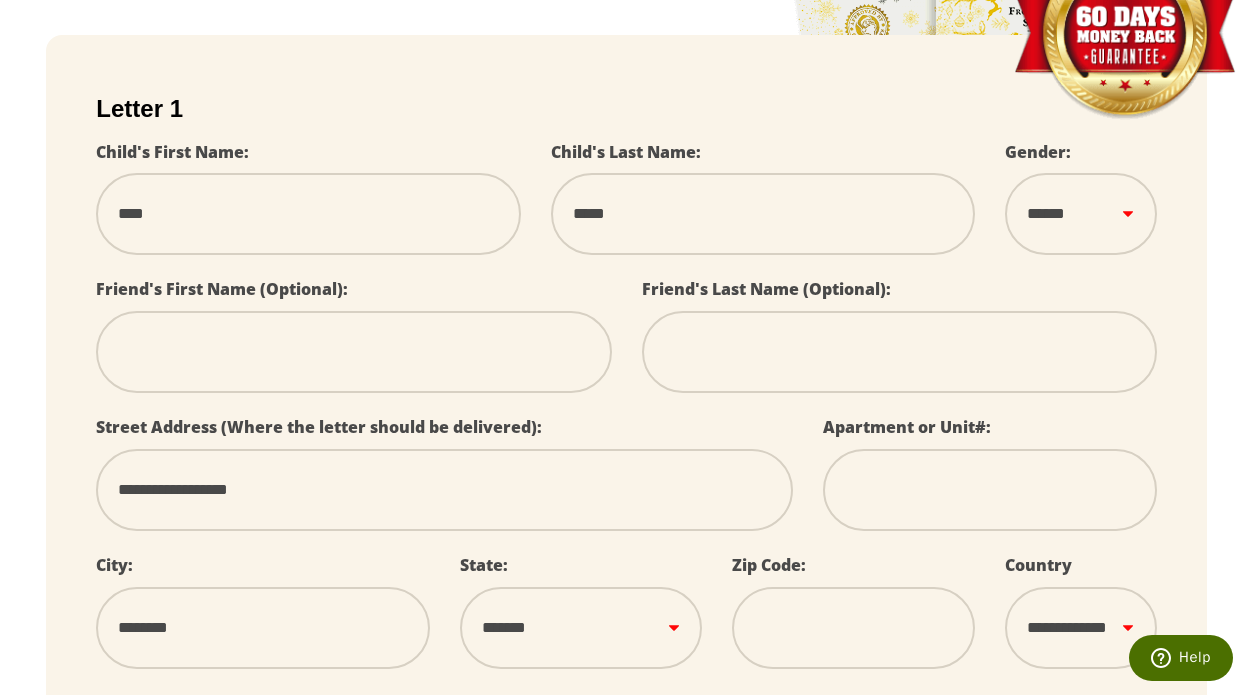type on "*****" 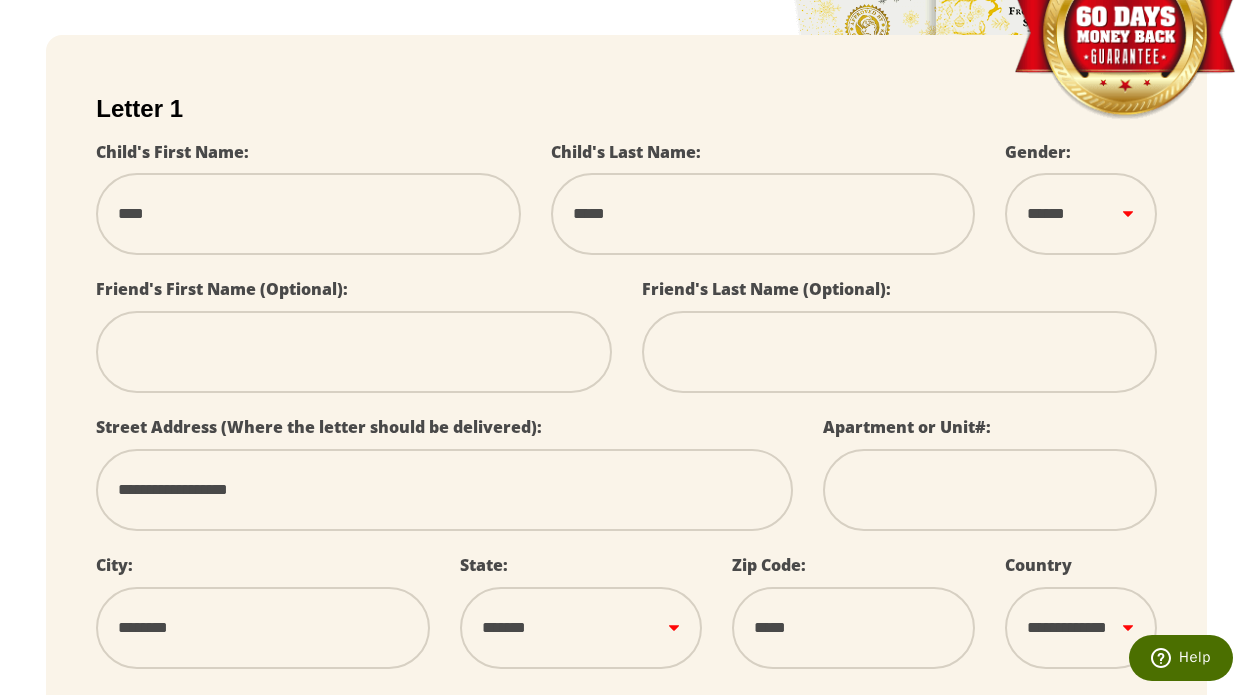 type on "******" 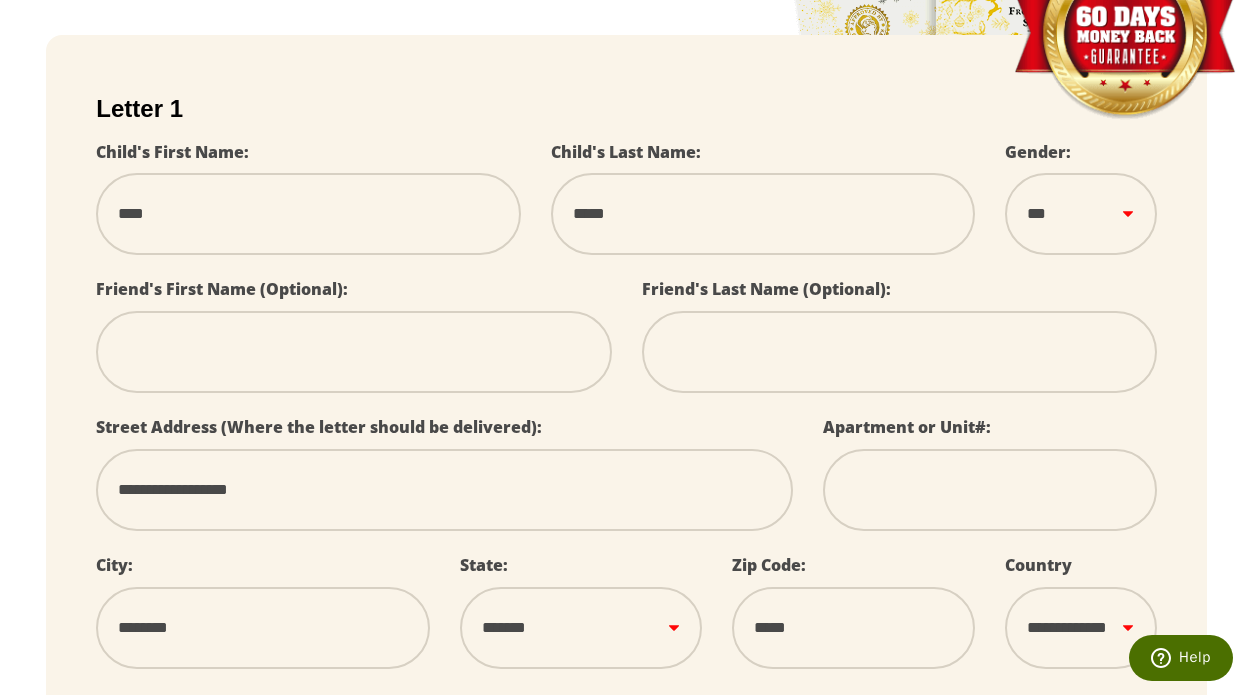 click on "******   ***   ****" at bounding box center (1081, 214) 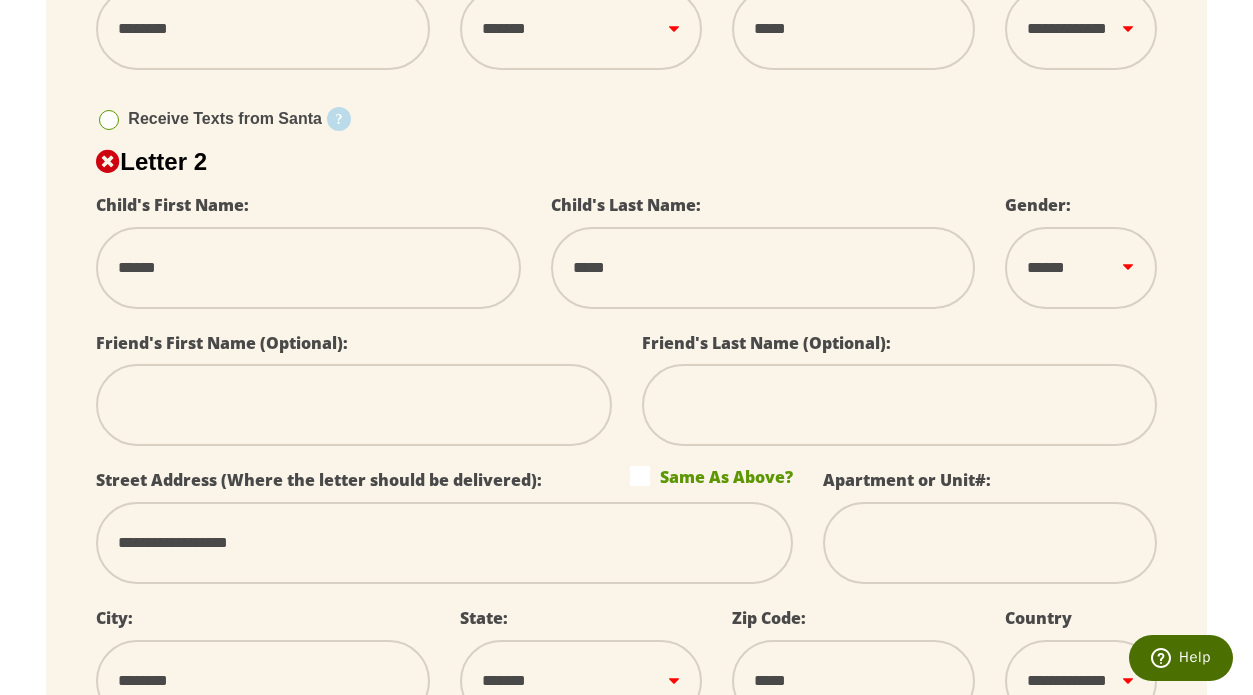 scroll, scrollTop: 1000, scrollLeft: 0, axis: vertical 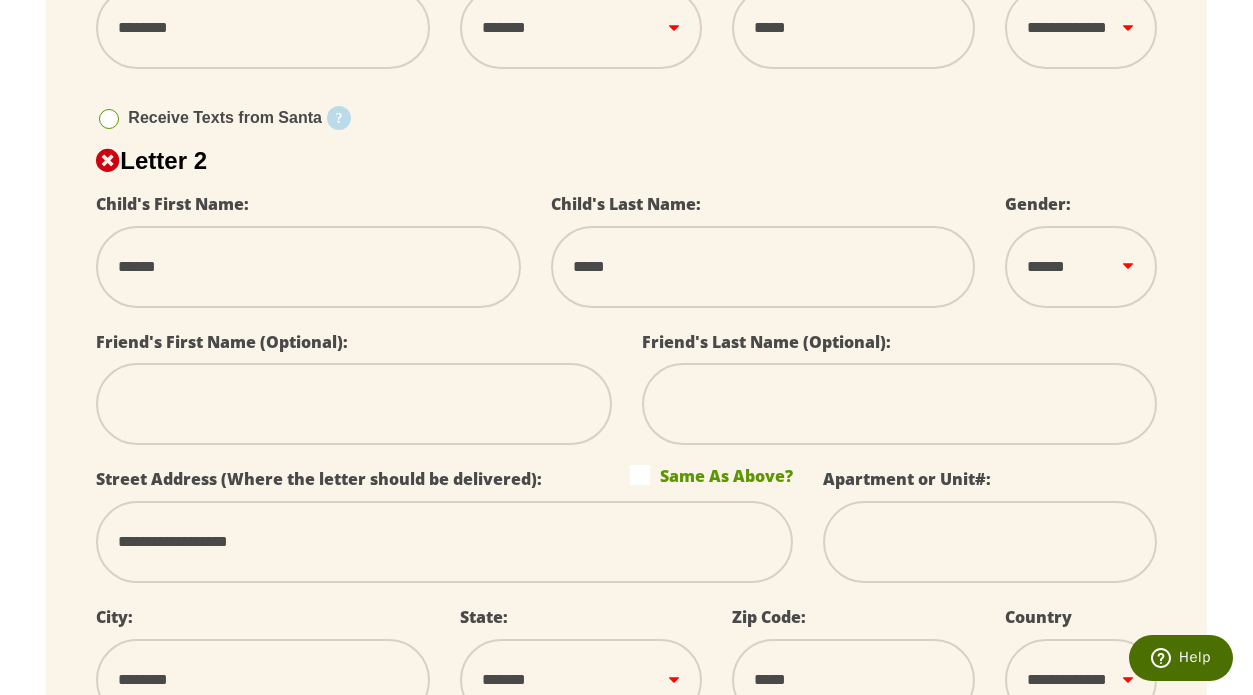 click on "******   ***   ****" at bounding box center (1081, 267) 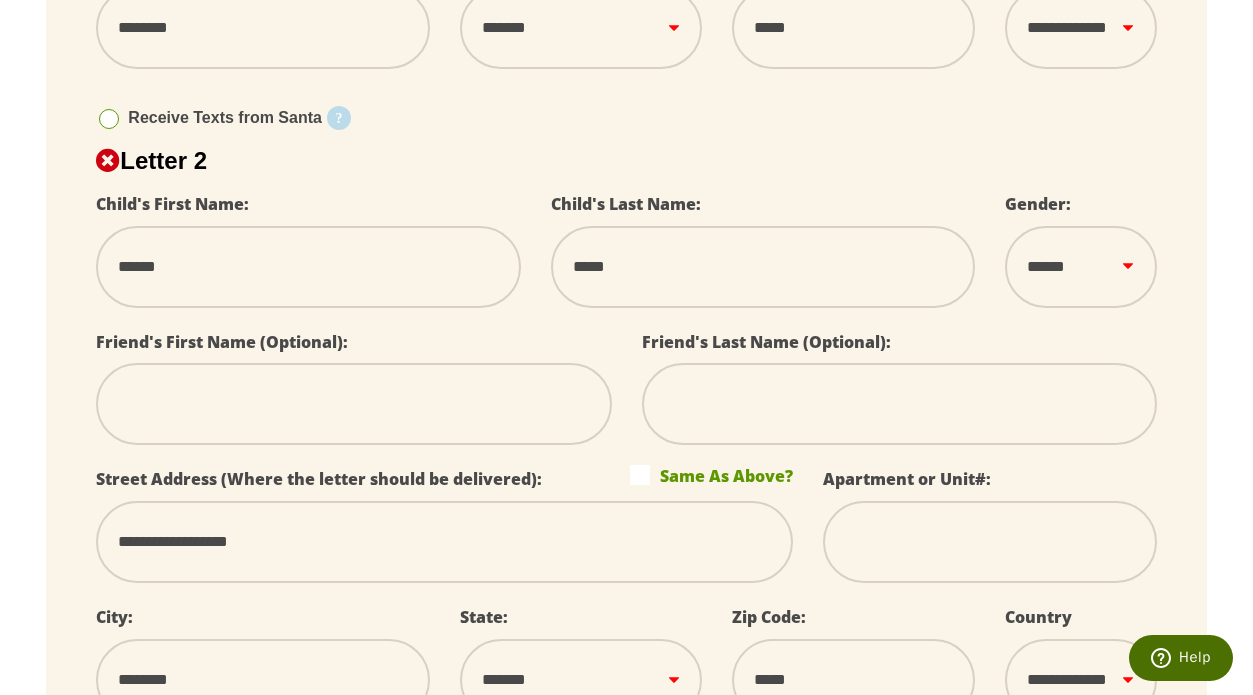 select on "*" 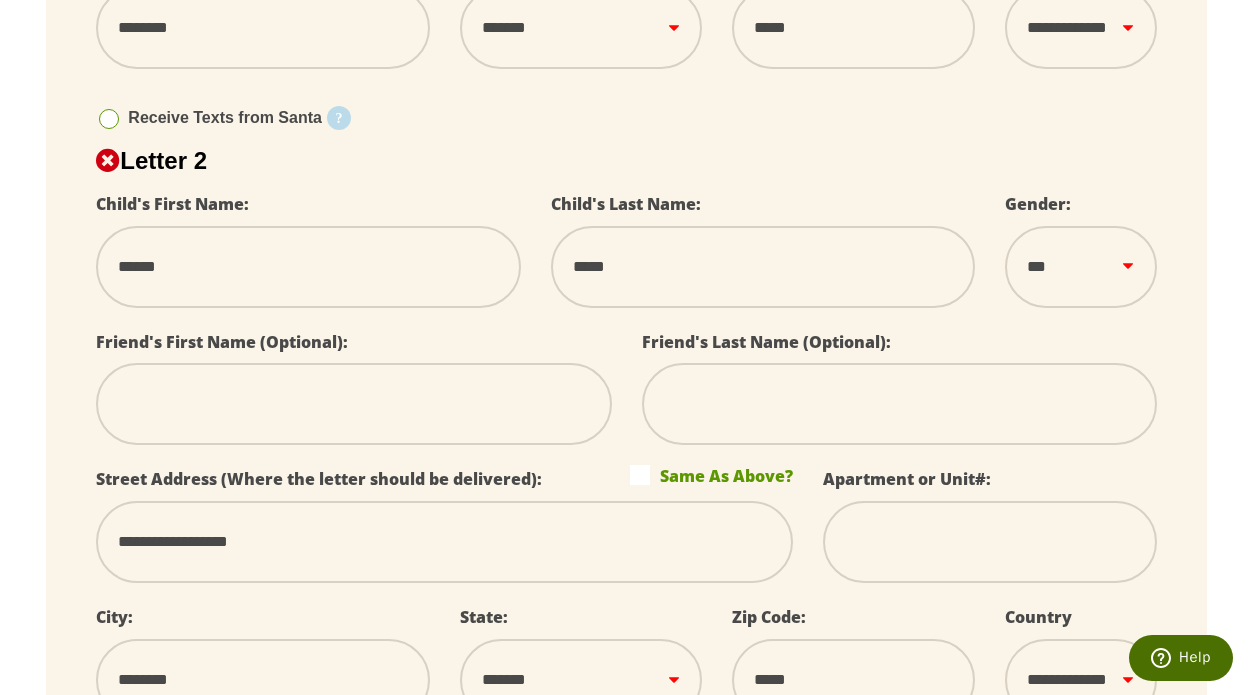 click on "******   ***   ****" at bounding box center [1081, 267] 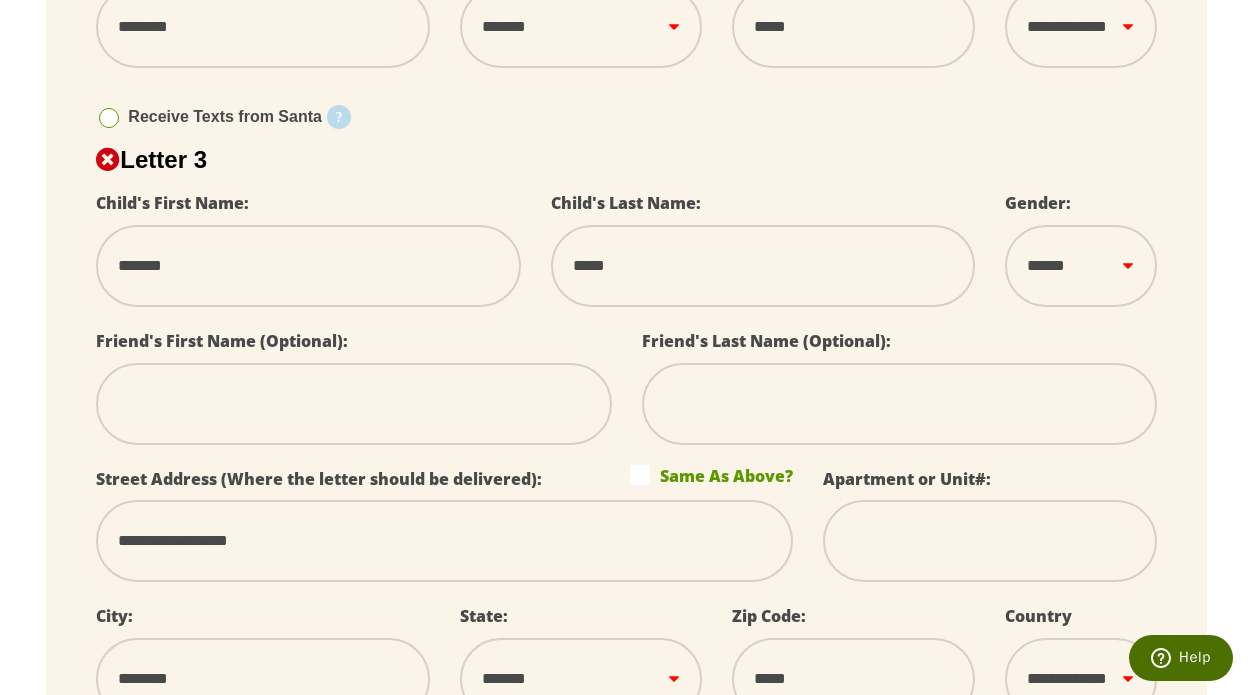 scroll, scrollTop: 1700, scrollLeft: 0, axis: vertical 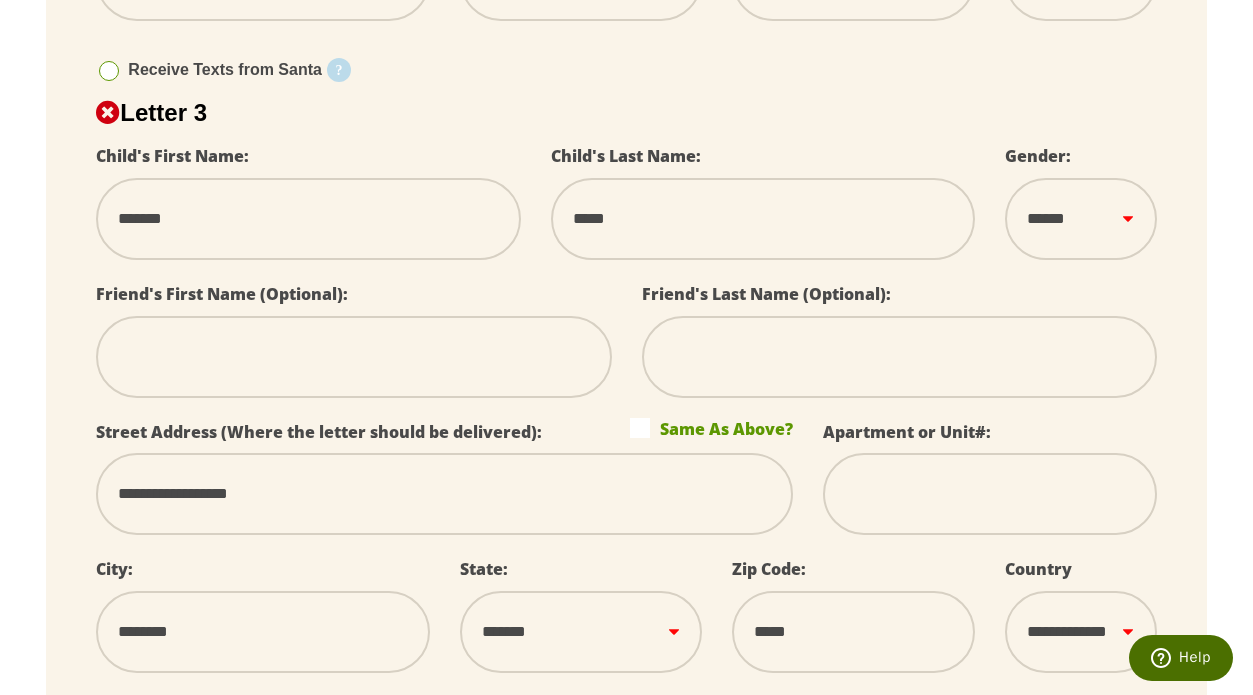 click on "******   ***   ****" at bounding box center (1081, 219) 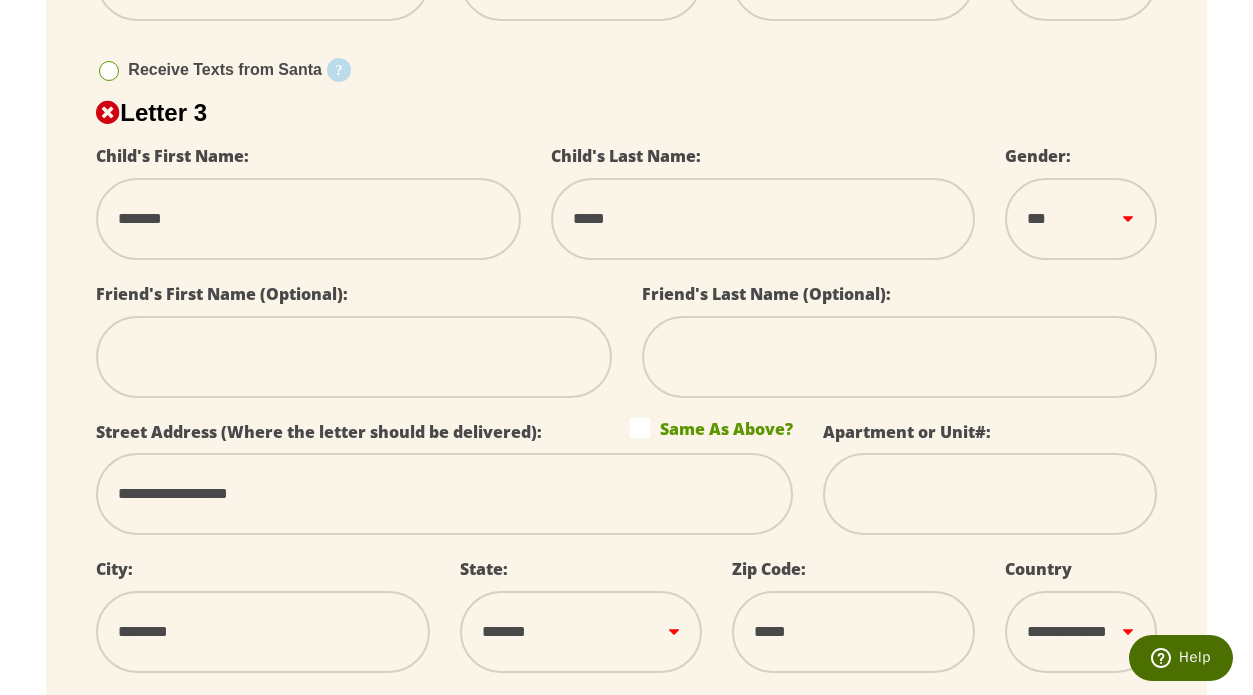 click on "******   ***   ****" at bounding box center (1081, 219) 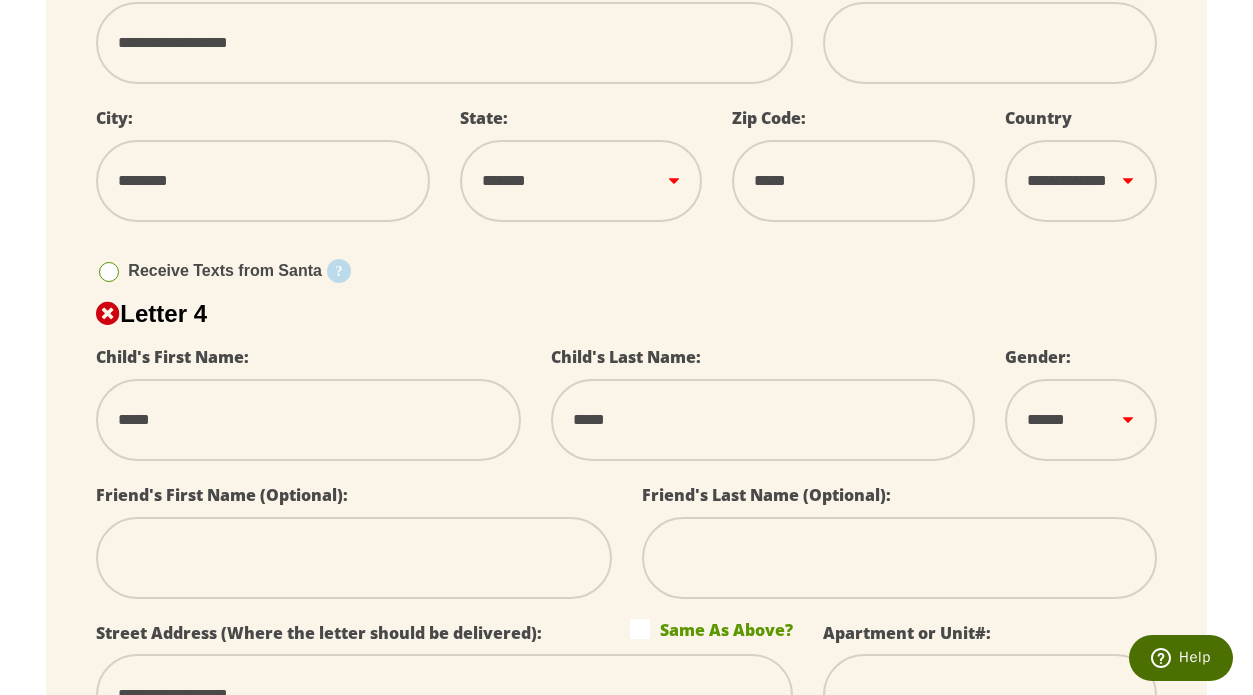 scroll, scrollTop: 2200, scrollLeft: 0, axis: vertical 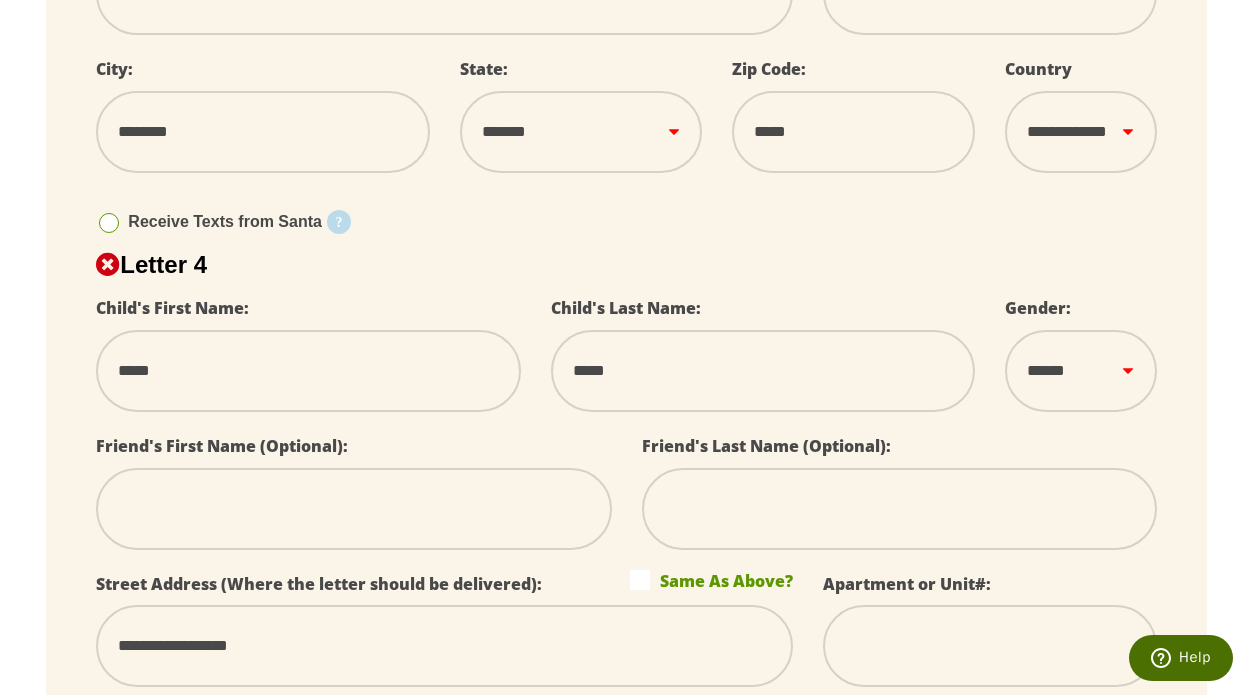 click on "******   ***   ****" at bounding box center [1081, 371] 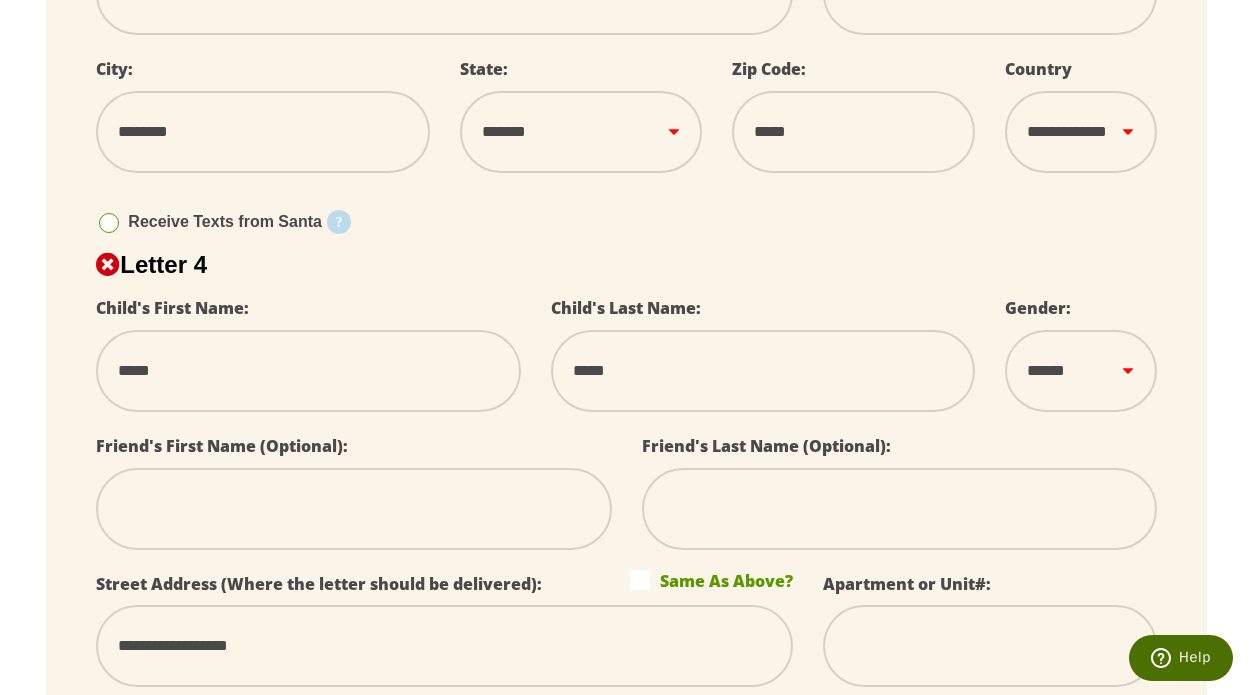 select on "*" 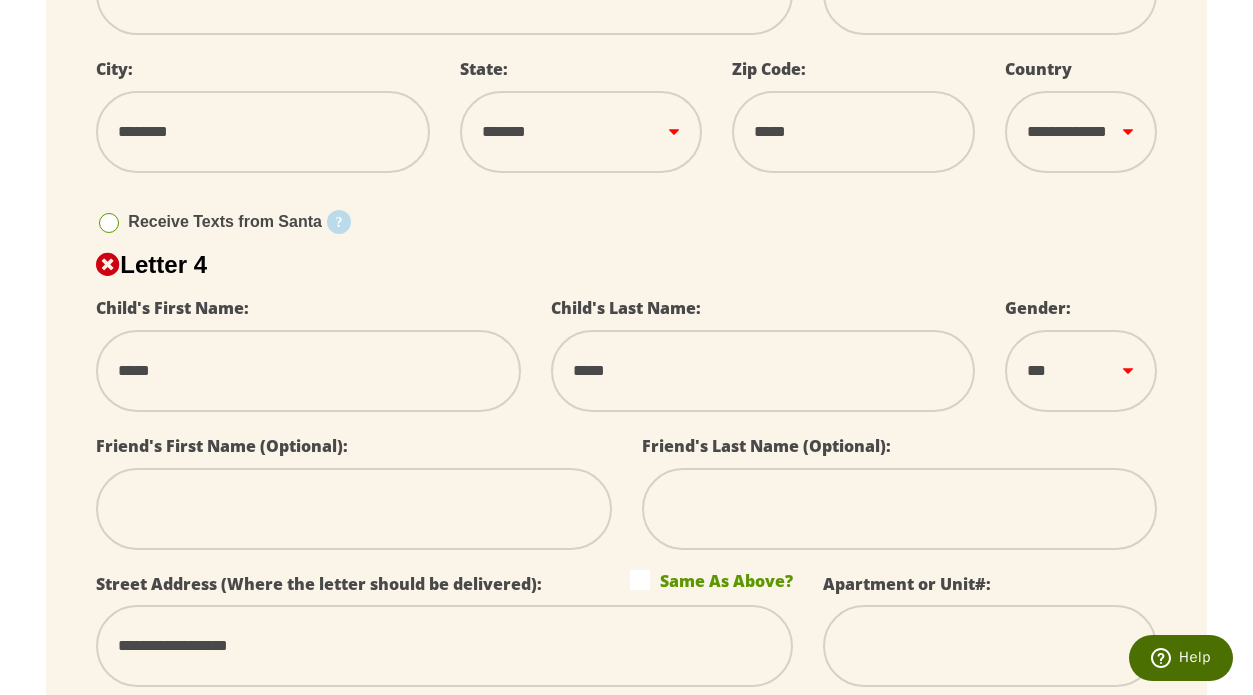 click on "******   ***   ****" at bounding box center [1081, 371] 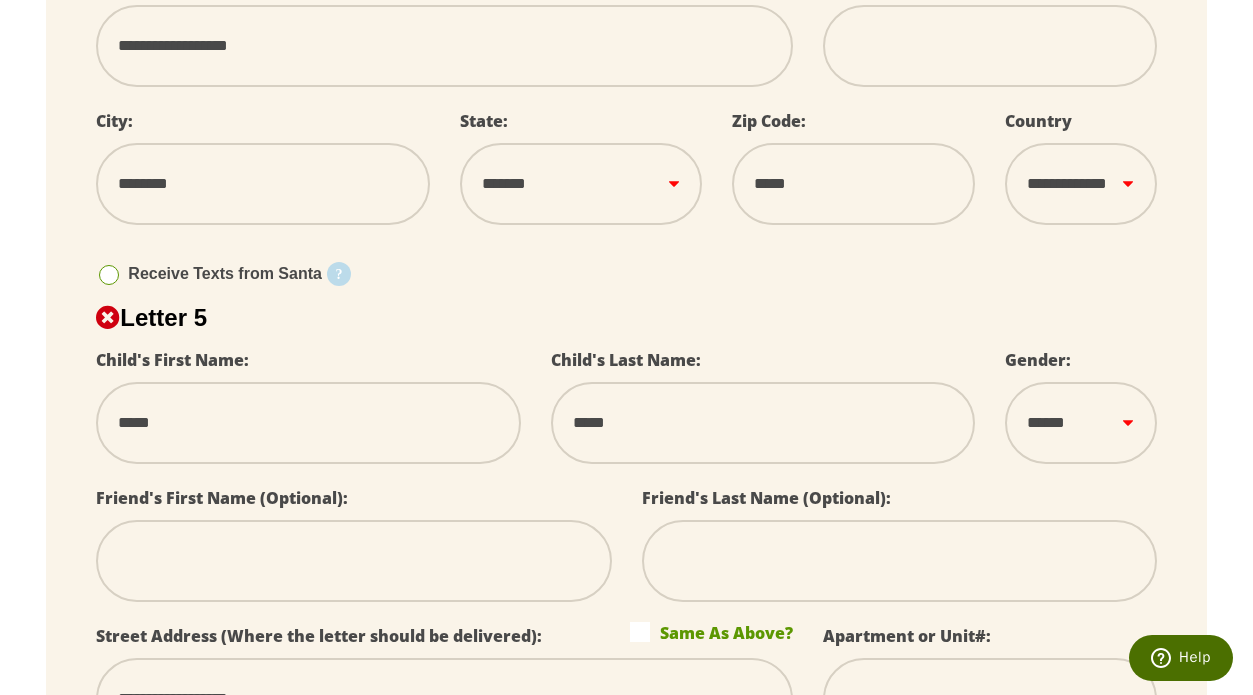 scroll, scrollTop: 2900, scrollLeft: 0, axis: vertical 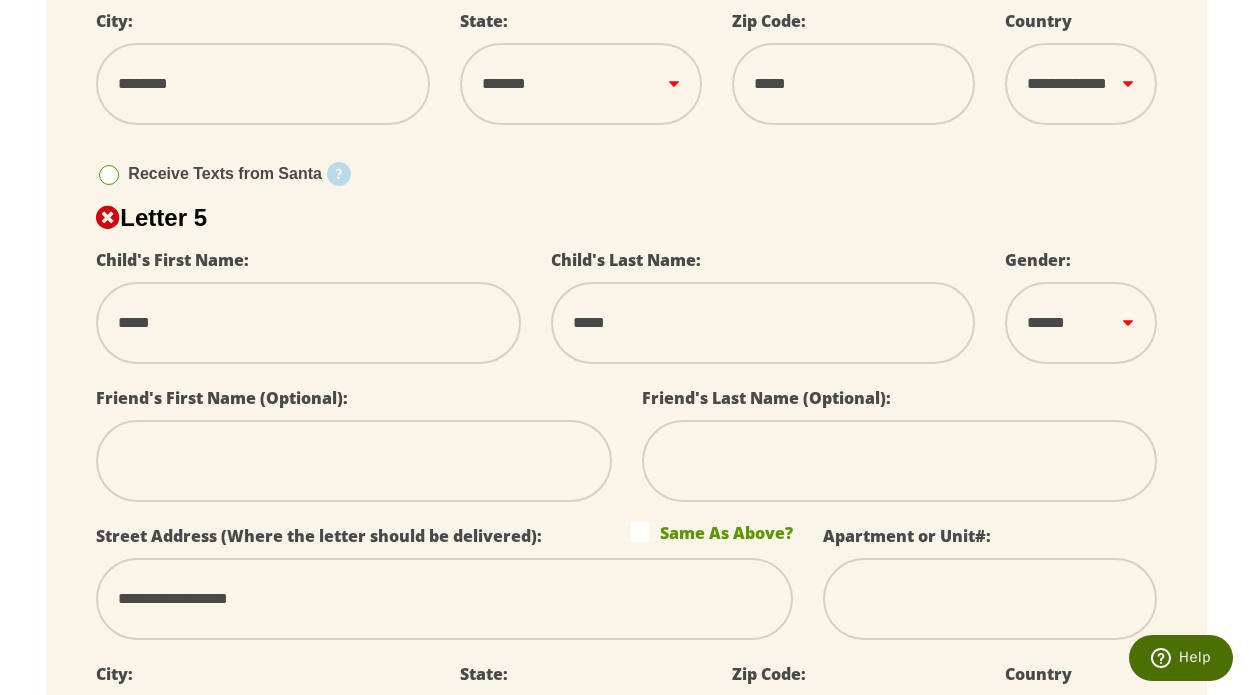 click on "******   ***   ****" at bounding box center (1081, 323) 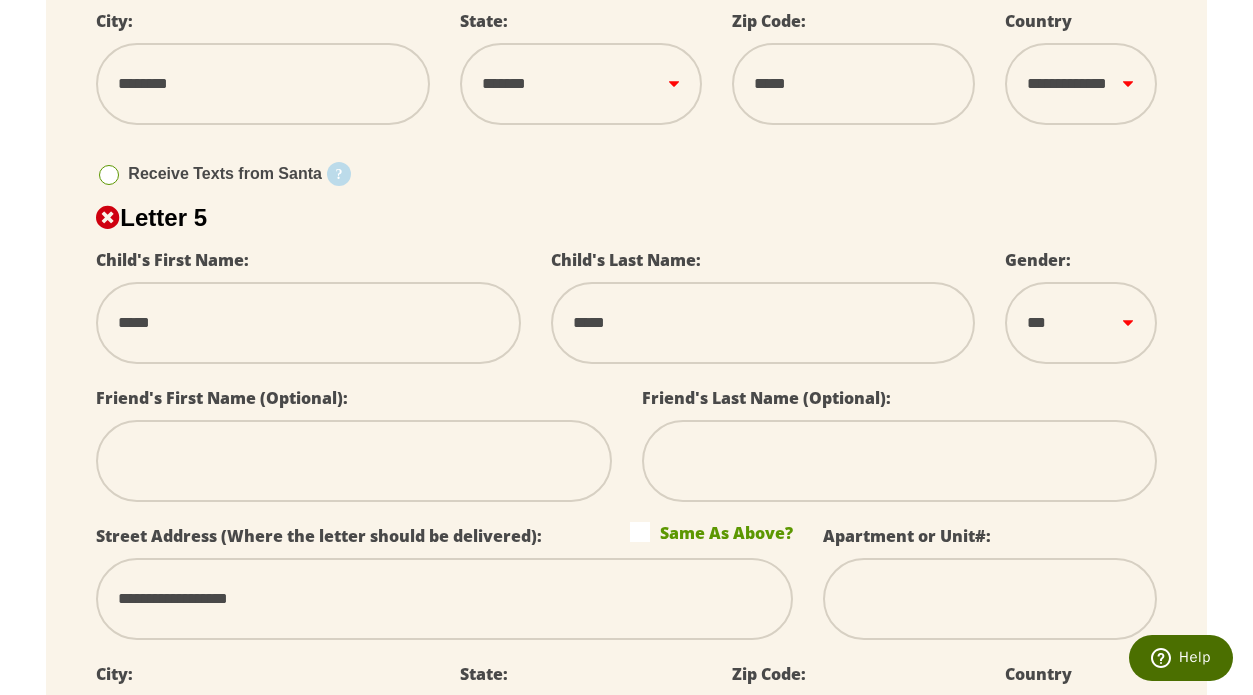 click on "******   ***   ****" at bounding box center (1081, 323) 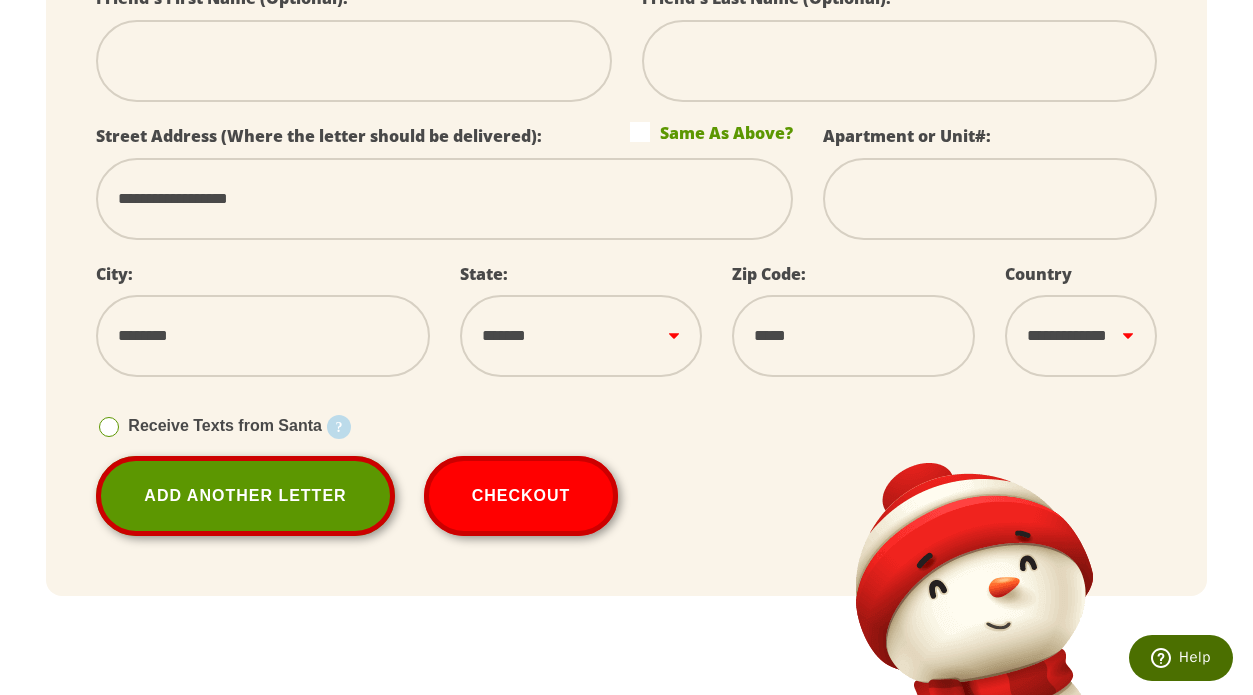 scroll, scrollTop: 3400, scrollLeft: 0, axis: vertical 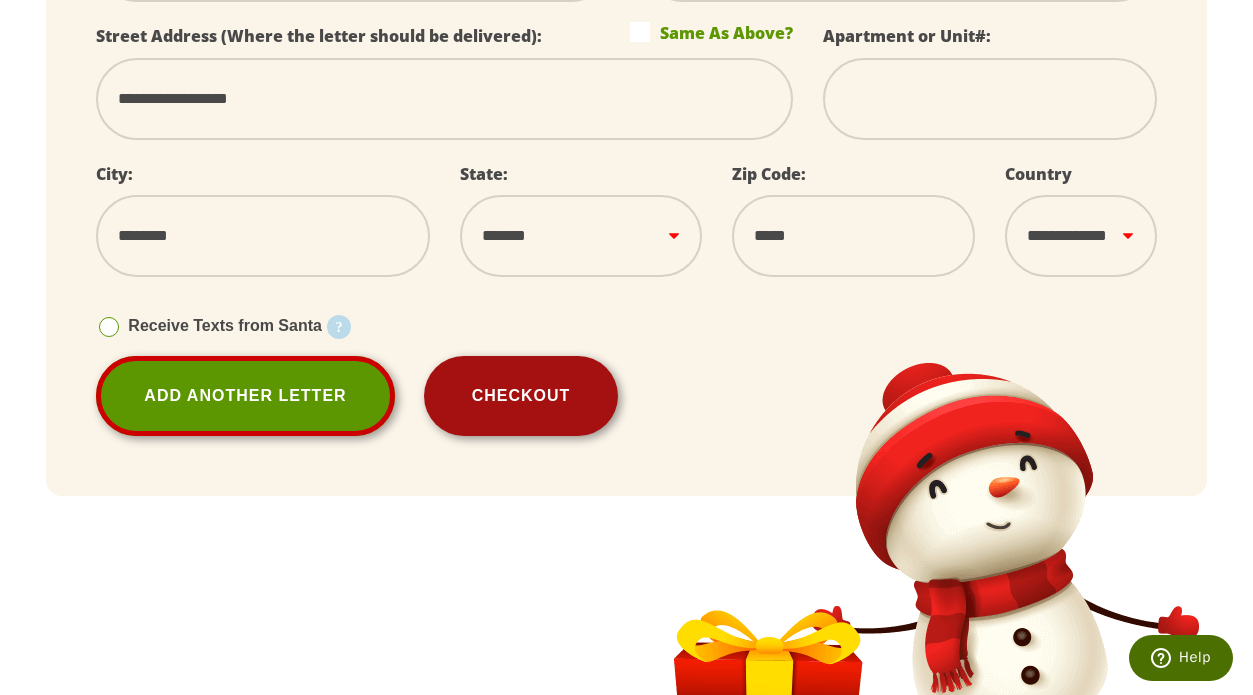 click on "Checkout" at bounding box center [521, 396] 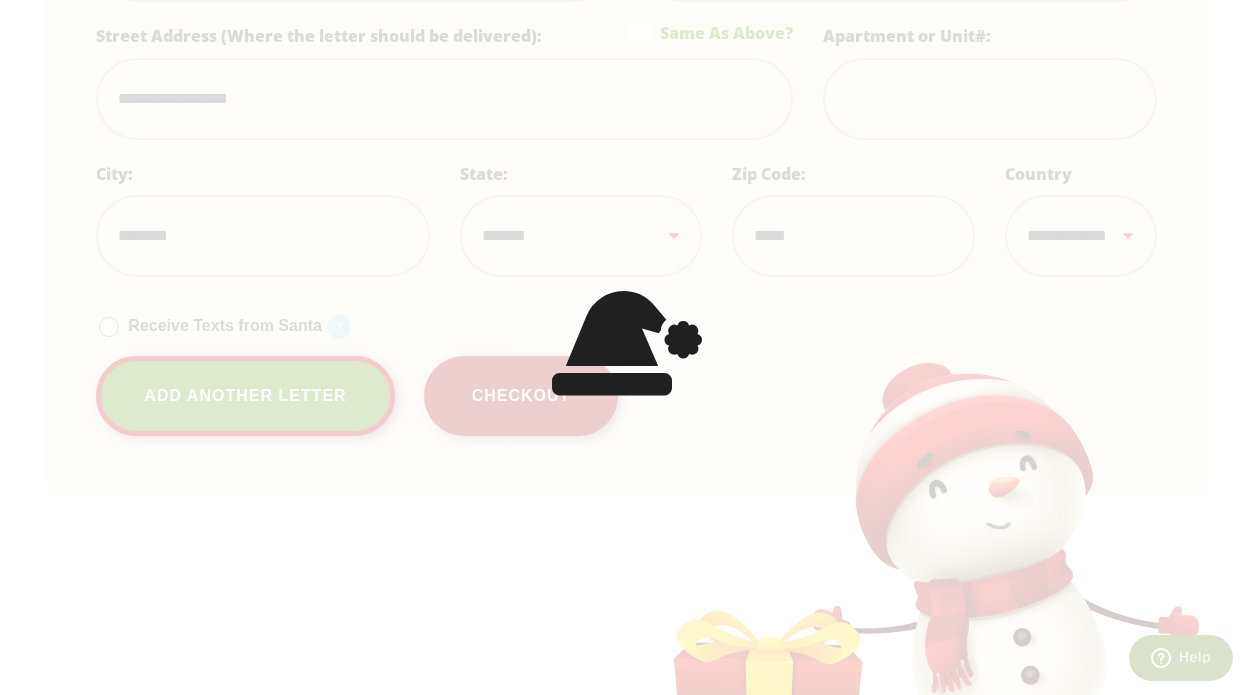 type on "**********" 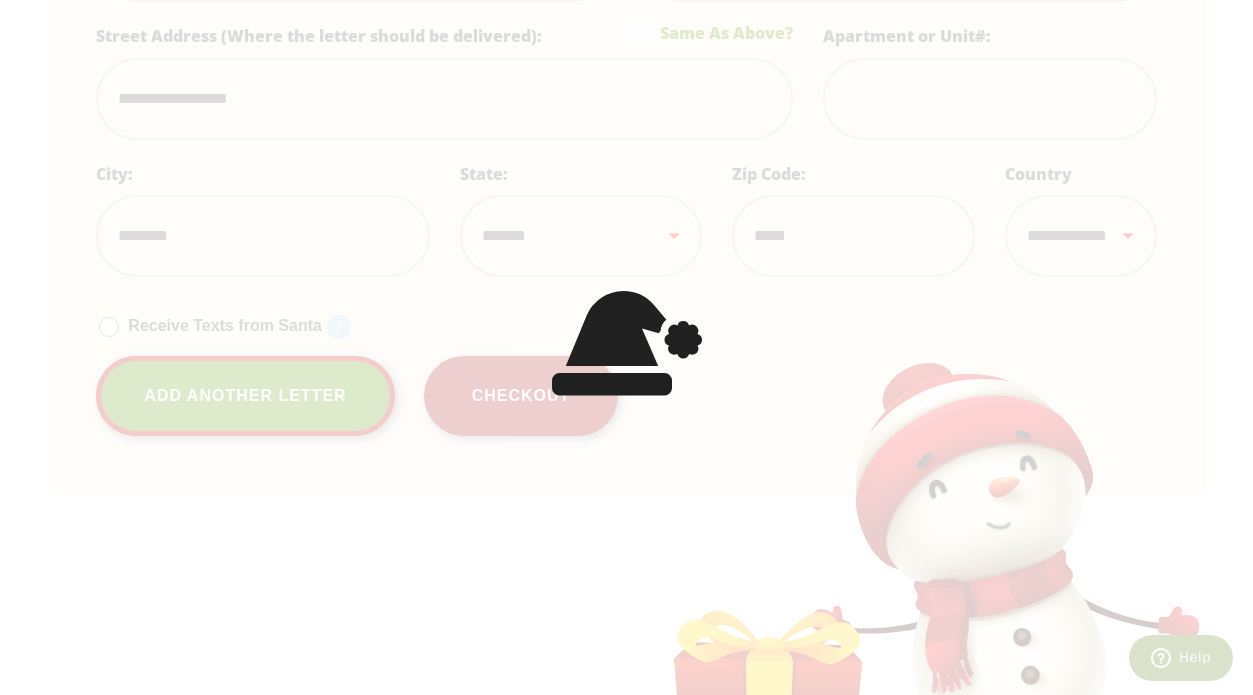 type on "********" 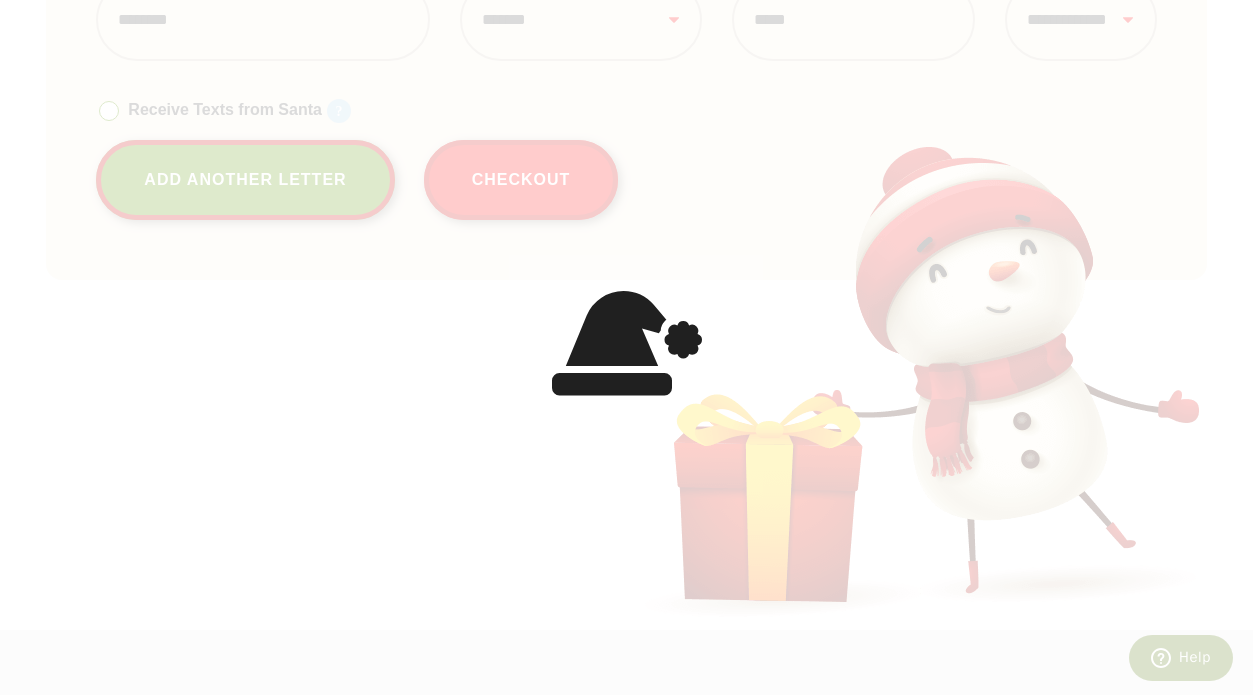 scroll, scrollTop: 3610, scrollLeft: 0, axis: vertical 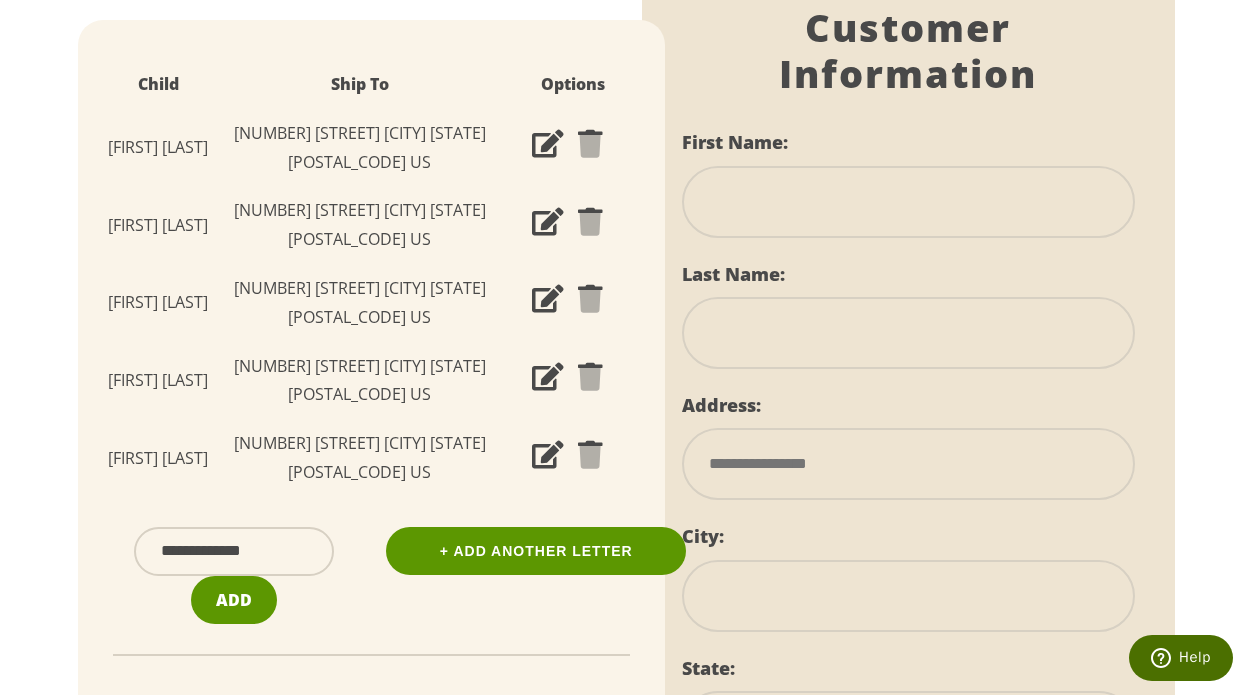 click at bounding box center [909, 202] 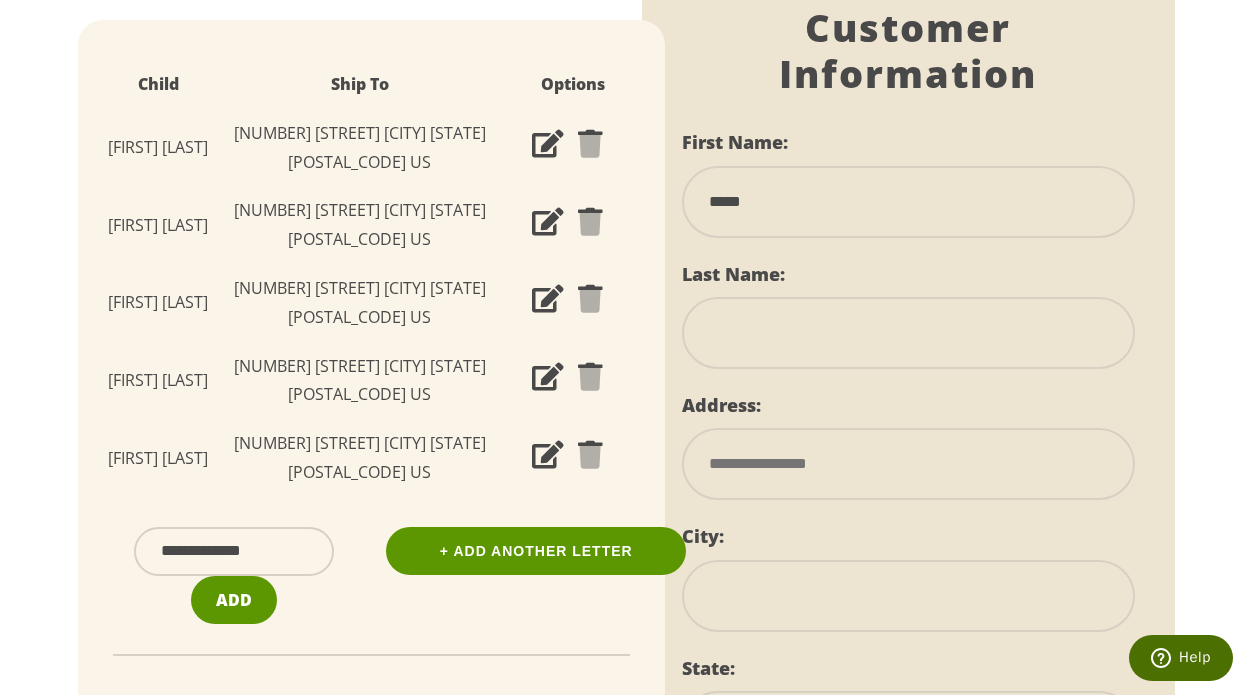 type on "*****" 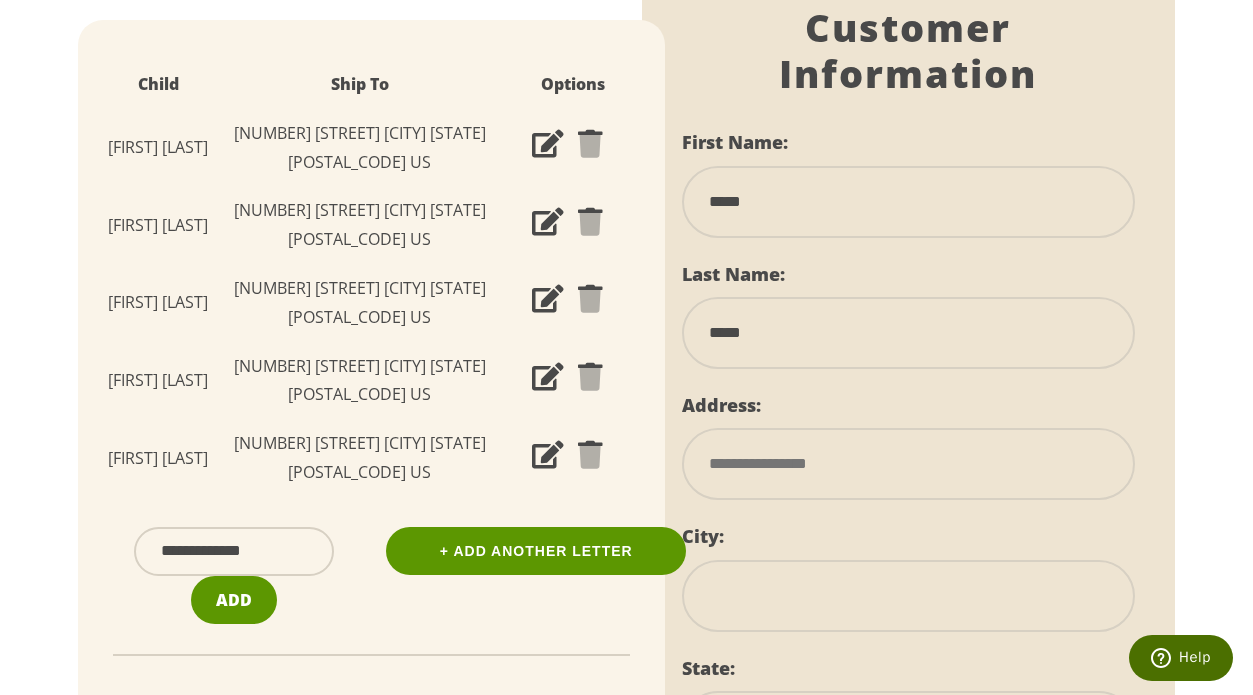 type on "**********" 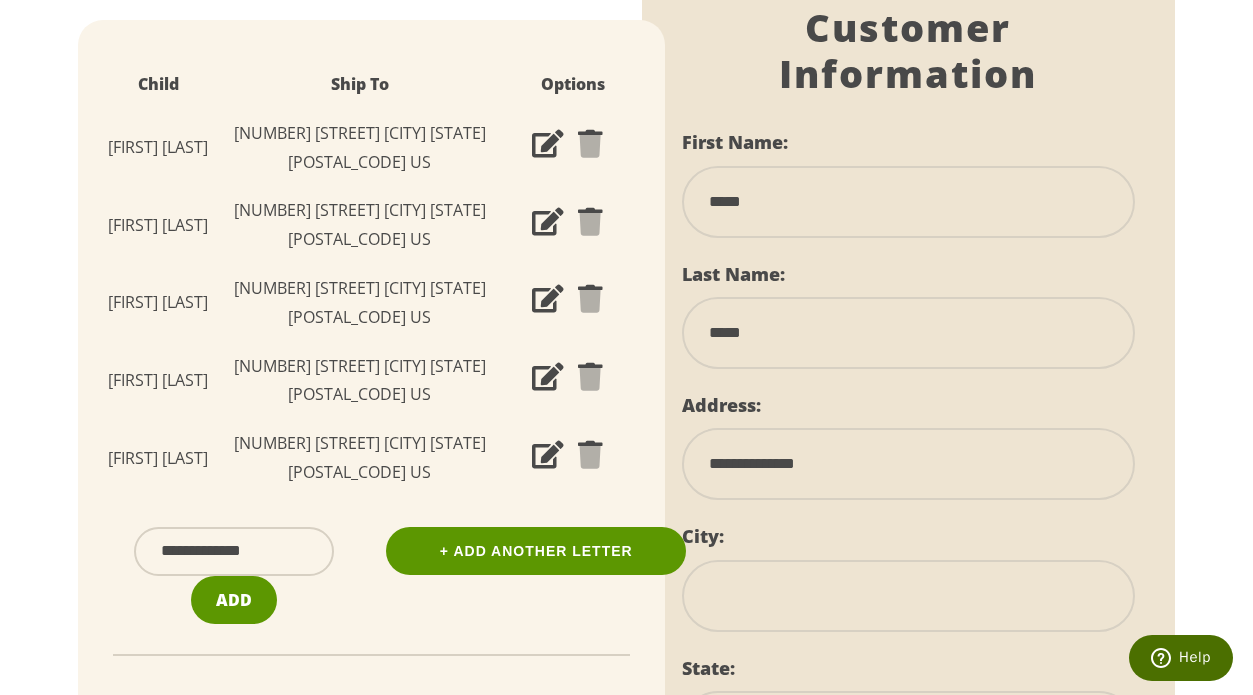 type on "******" 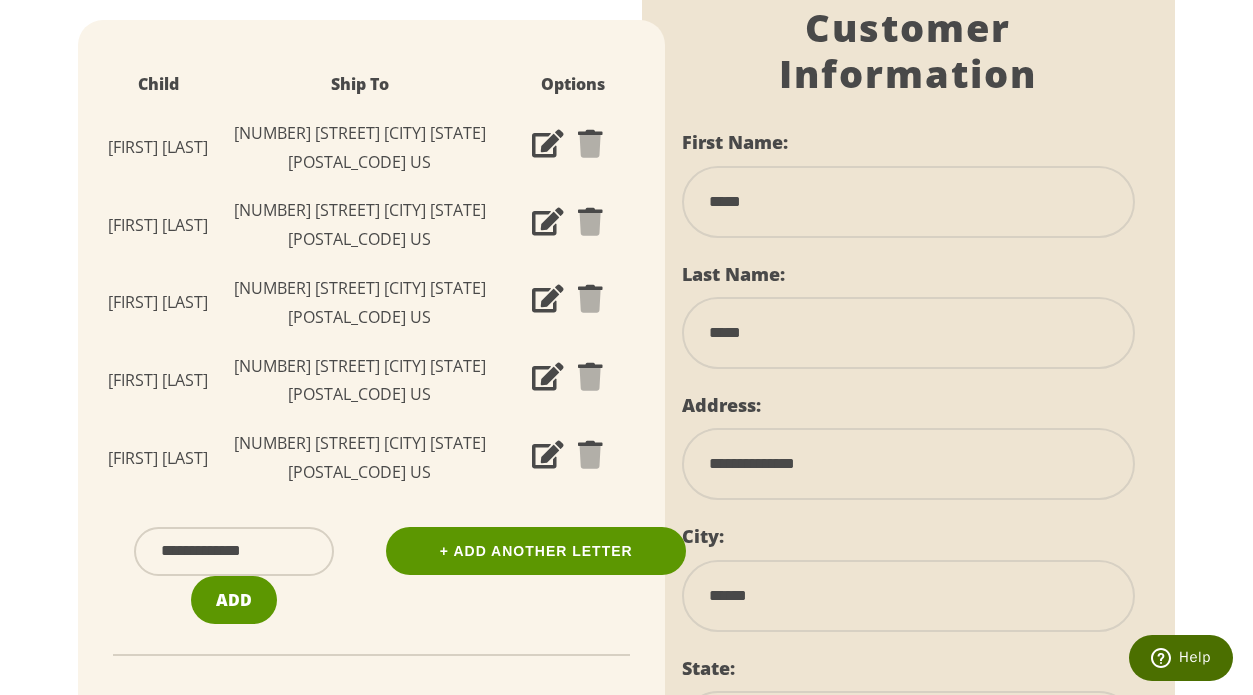 select on "**" 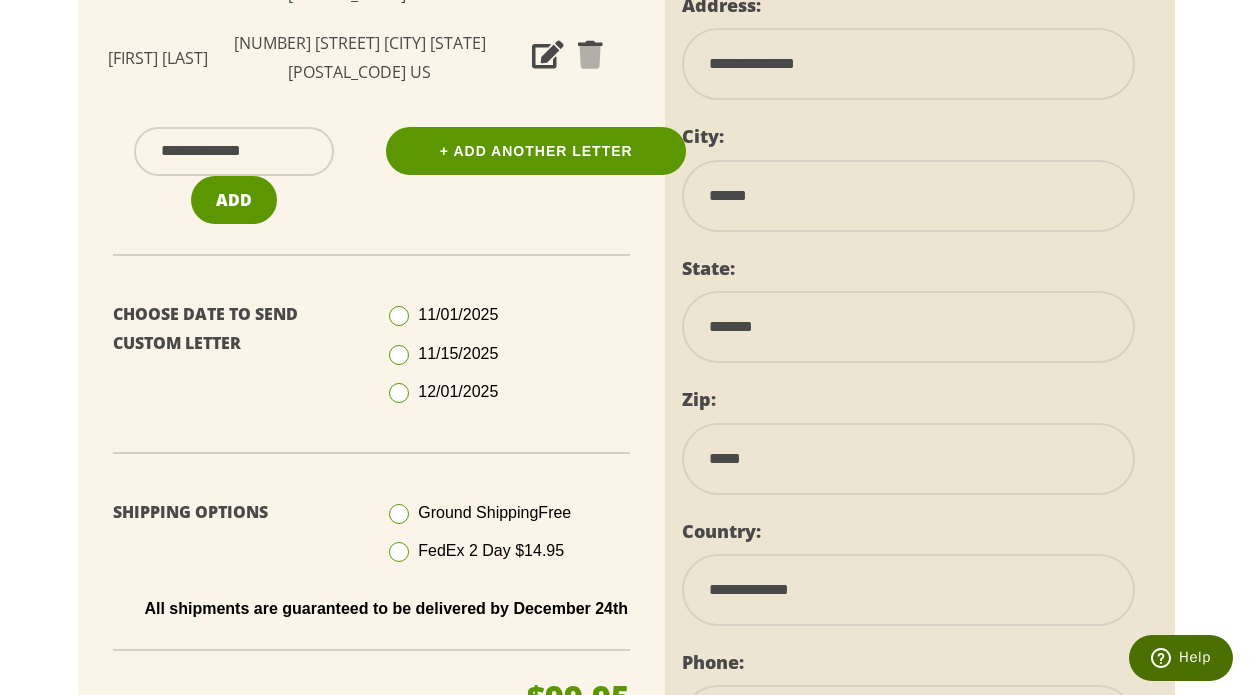 scroll, scrollTop: 900, scrollLeft: 0, axis: vertical 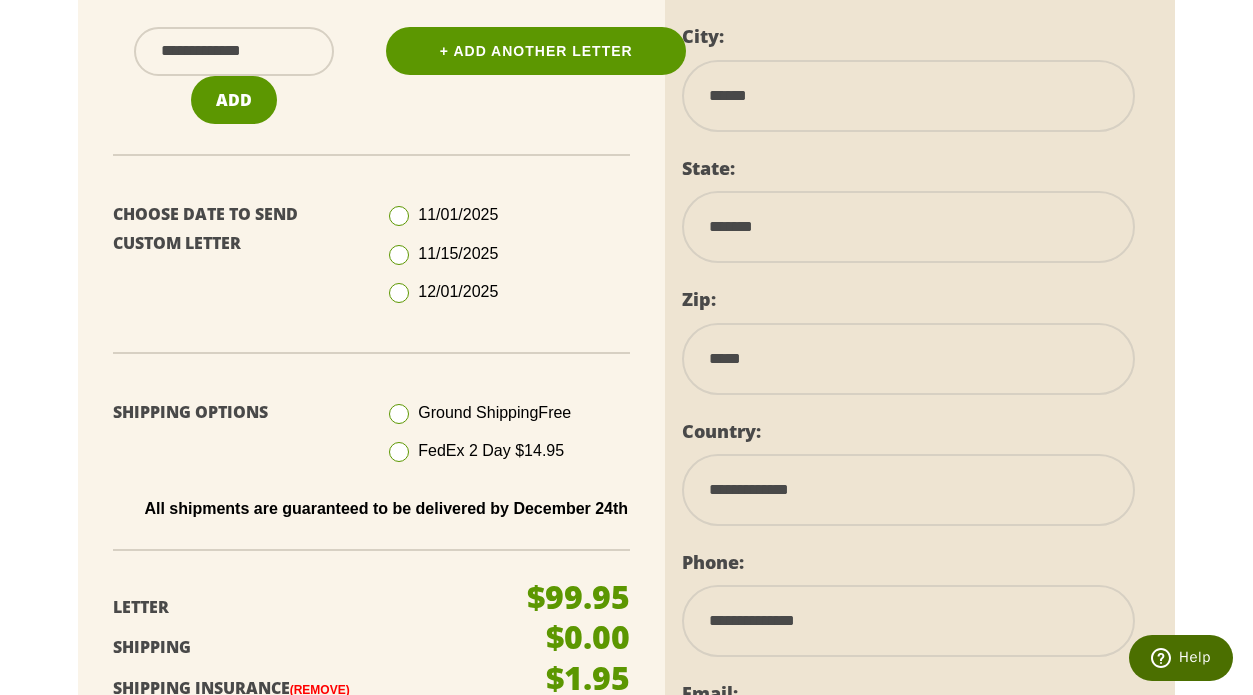 click at bounding box center (399, 293) 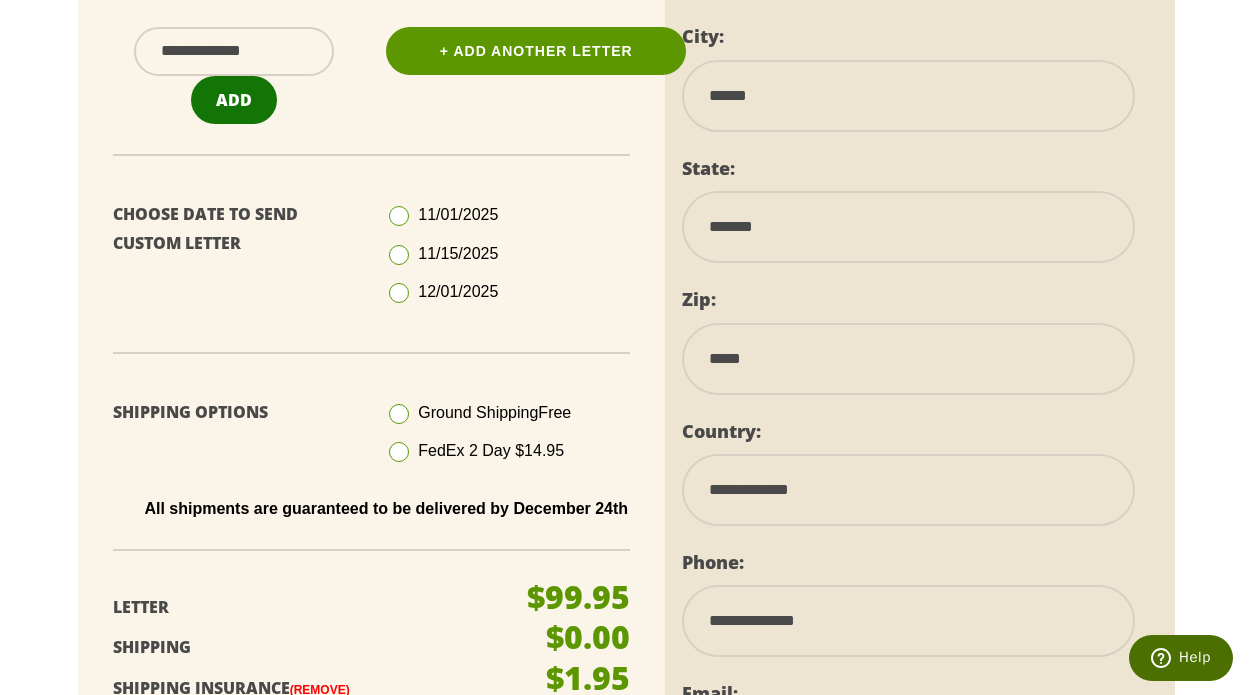 click on "Add" at bounding box center (234, 100) 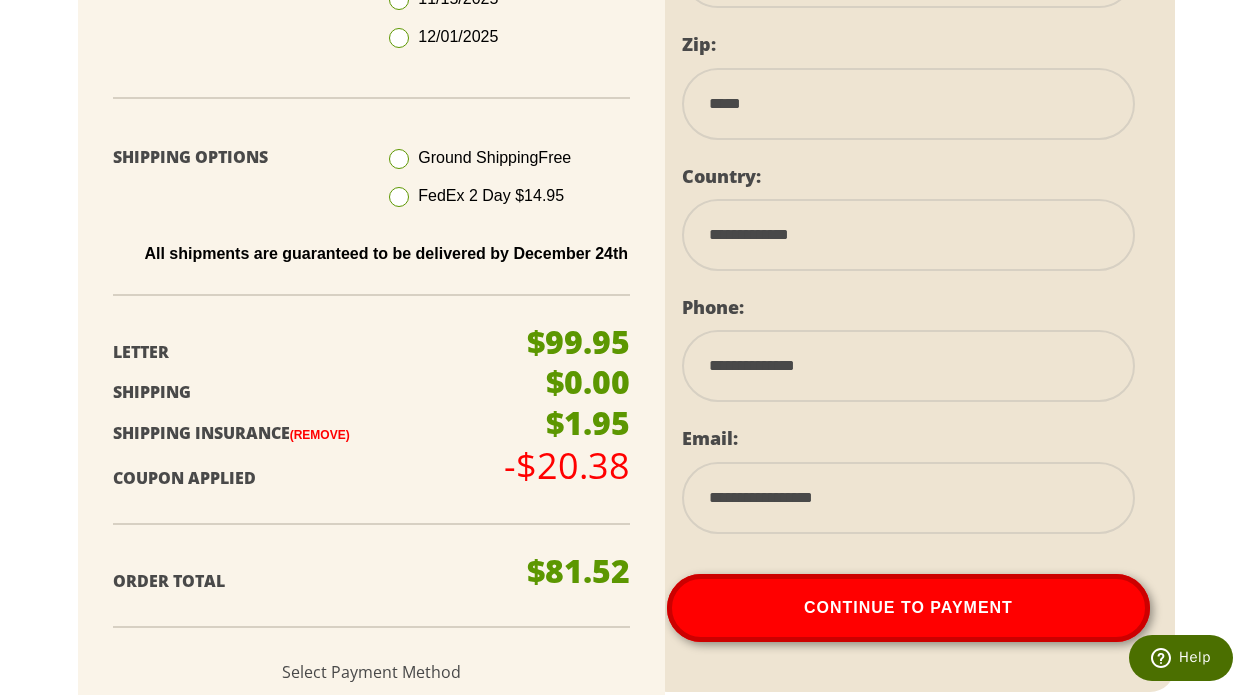 scroll, scrollTop: 1200, scrollLeft: 0, axis: vertical 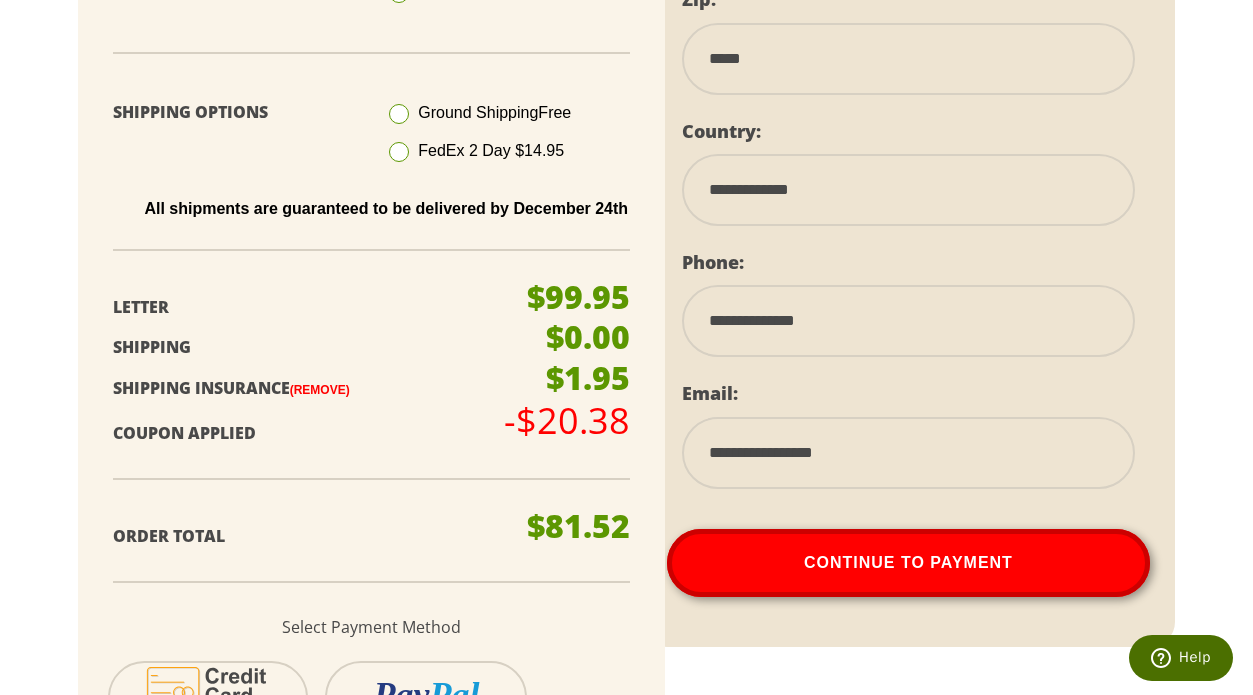 click on "**********" at bounding box center (626, -139) 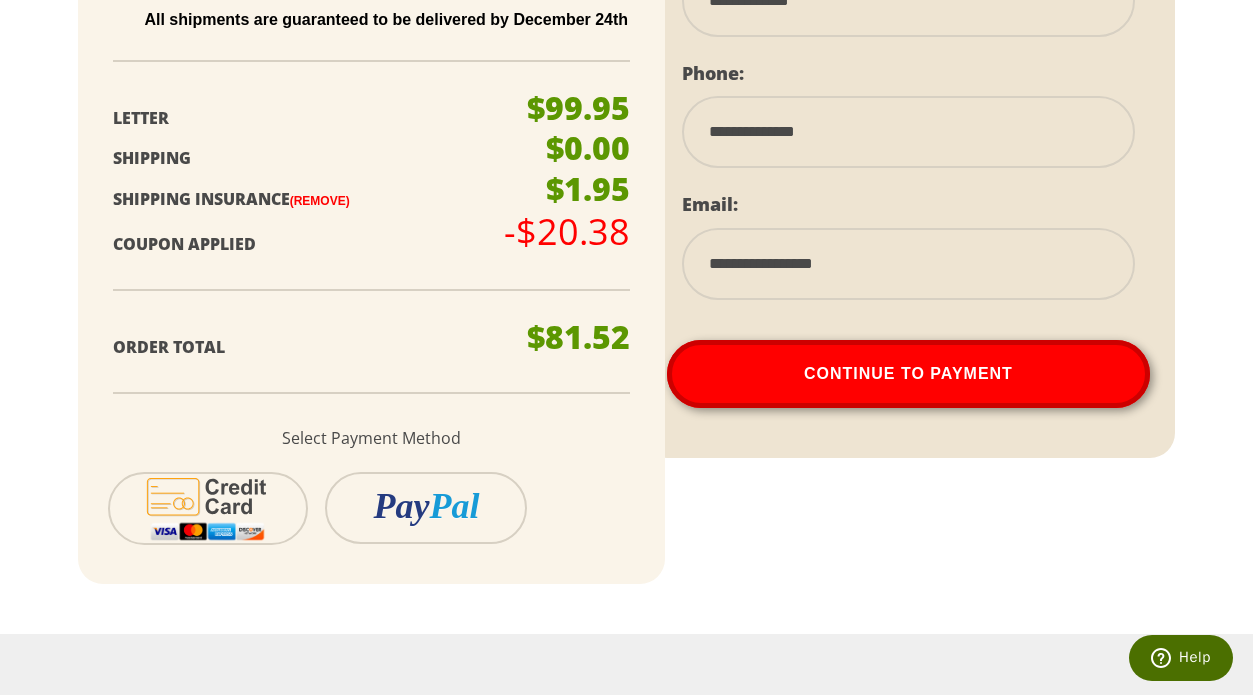 scroll, scrollTop: 1400, scrollLeft: 0, axis: vertical 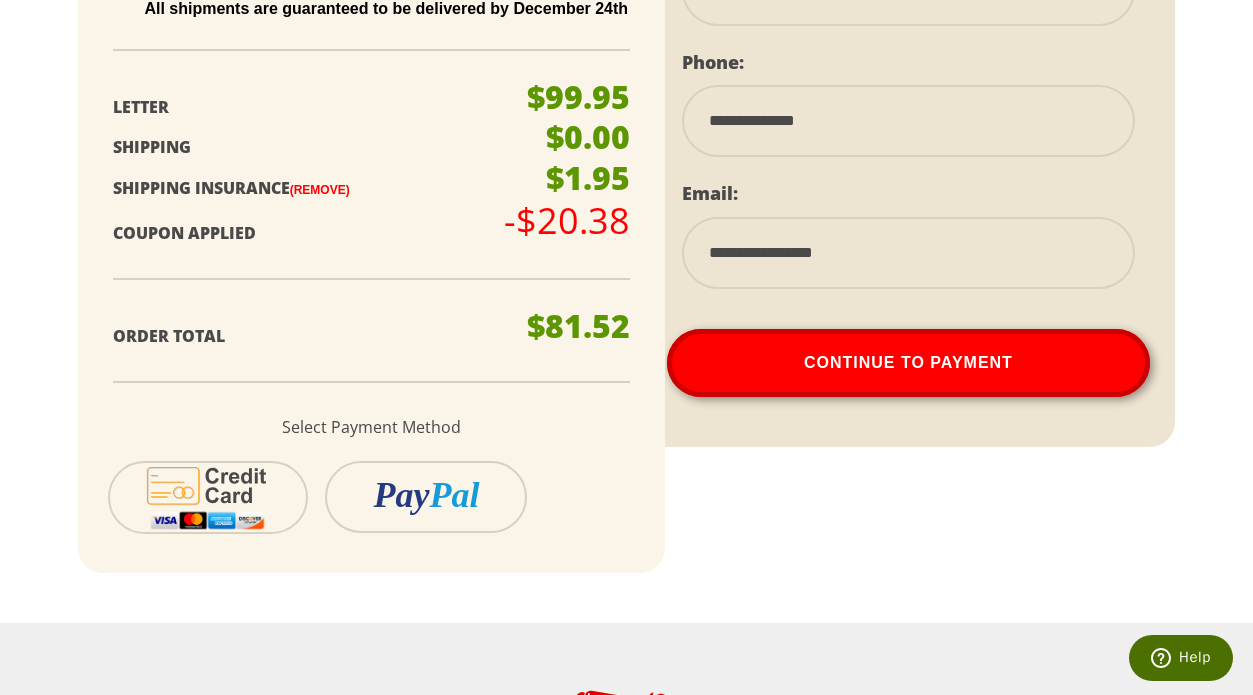 click on "(Remove)" at bounding box center (320, 190) 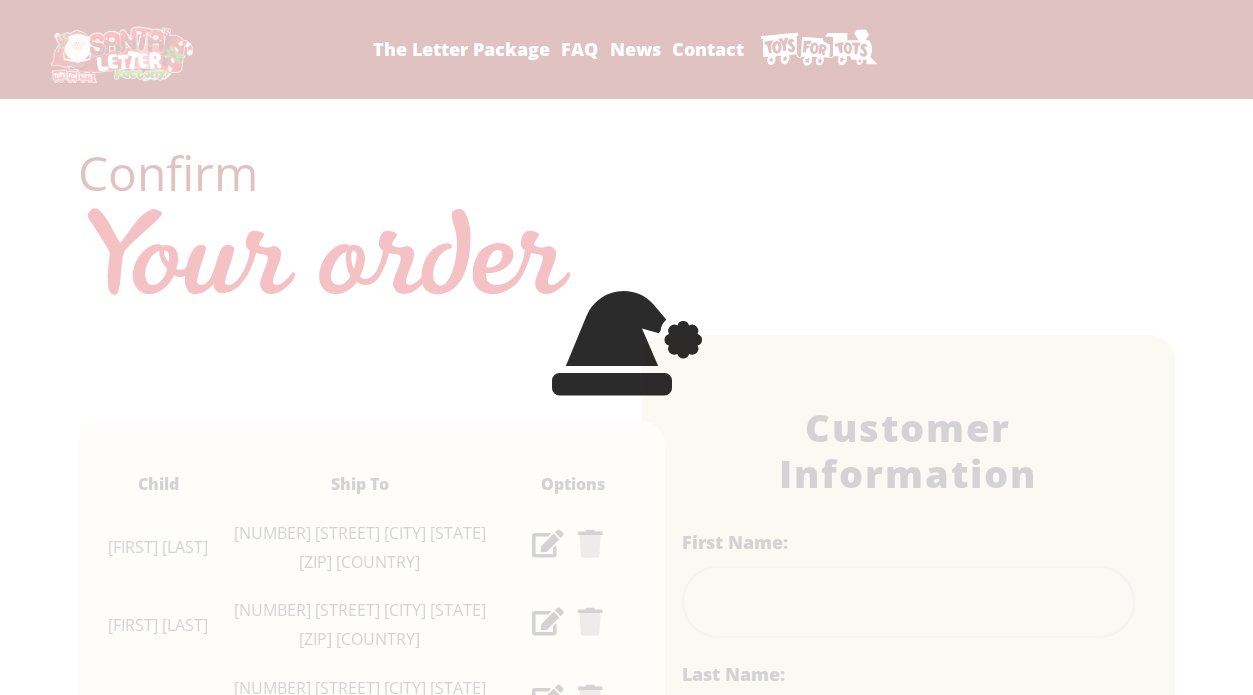 scroll, scrollTop: 0, scrollLeft: 0, axis: both 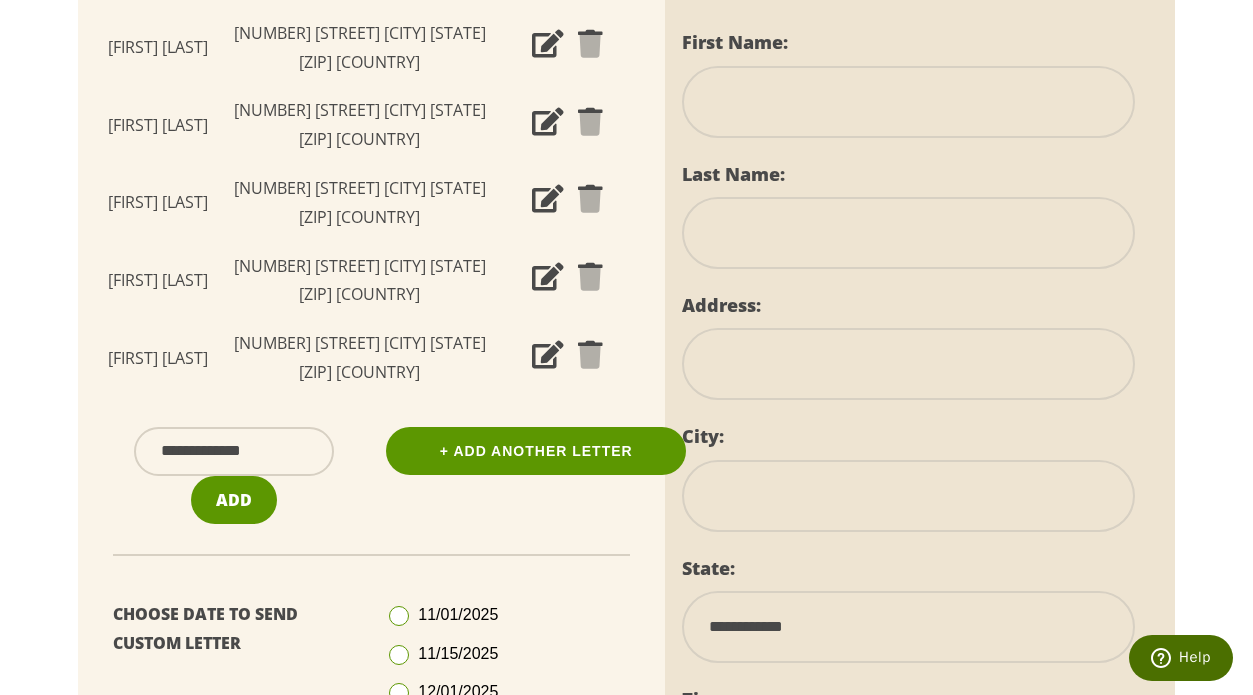 click at bounding box center (909, 102) 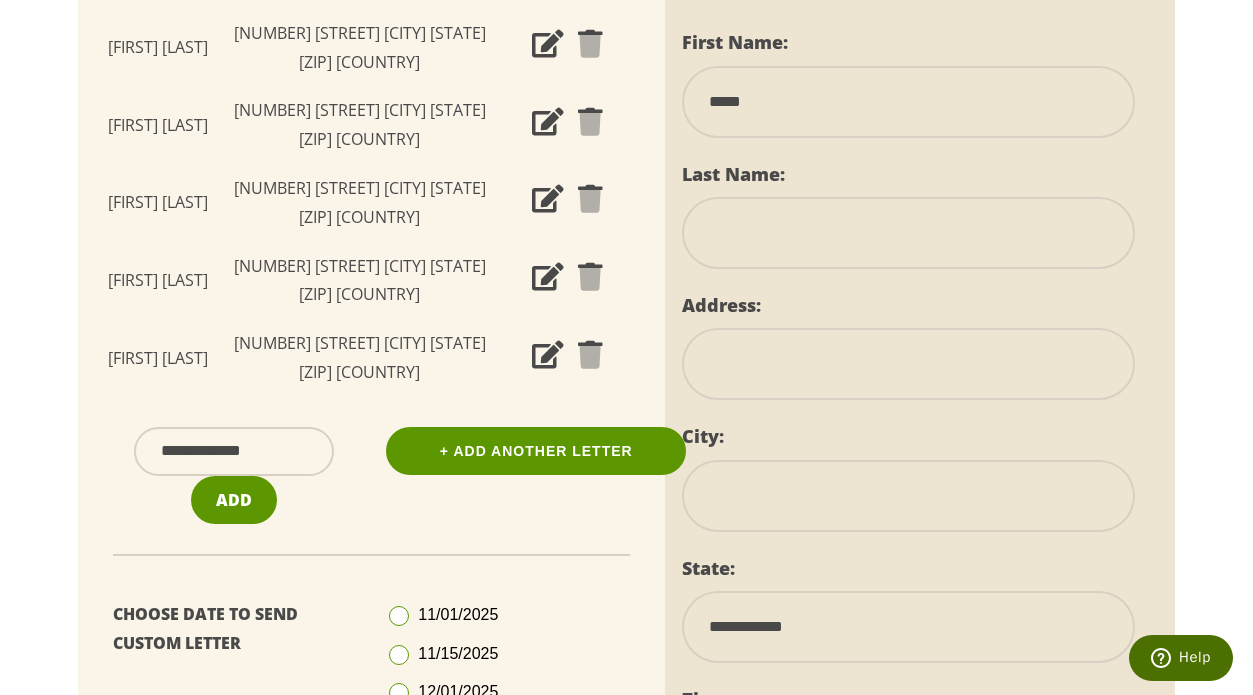 type on "*****" 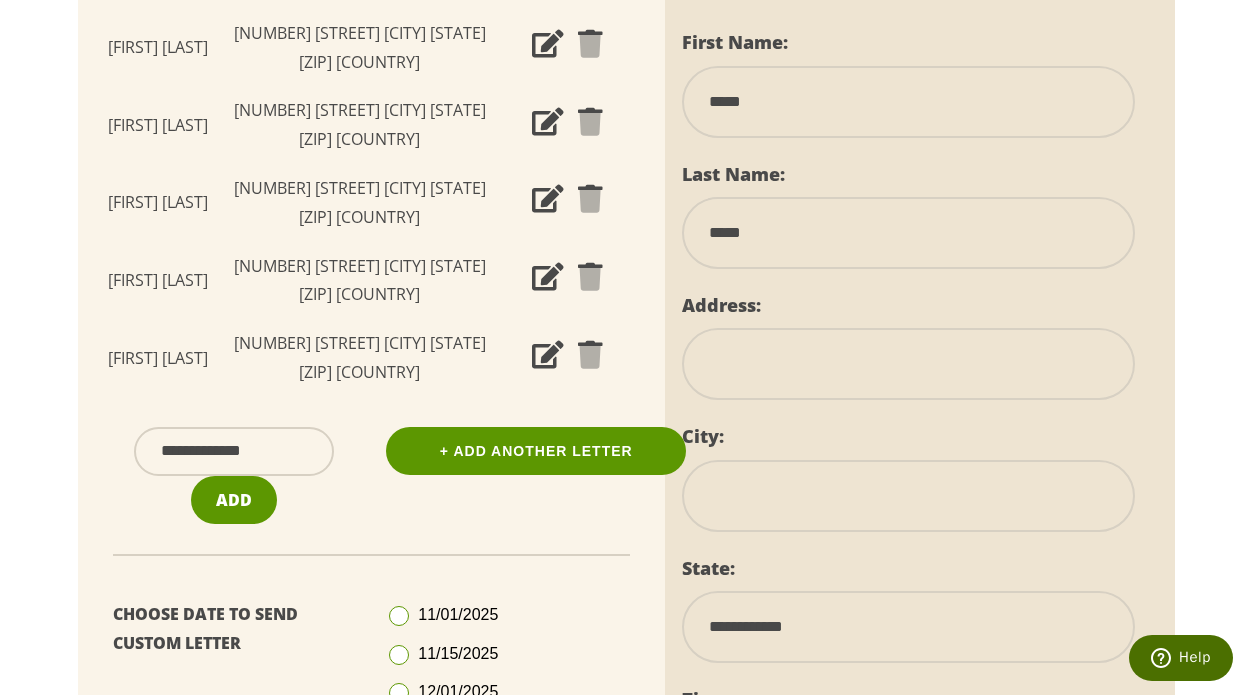 type on "**********" 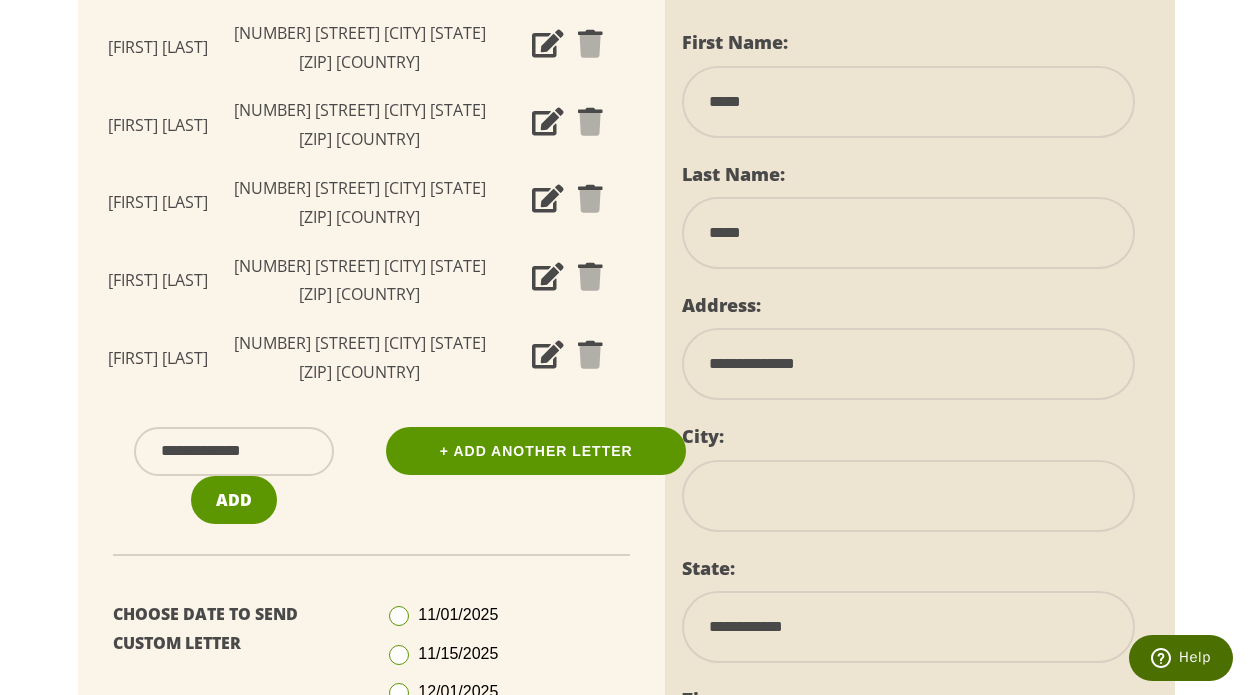 type on "******" 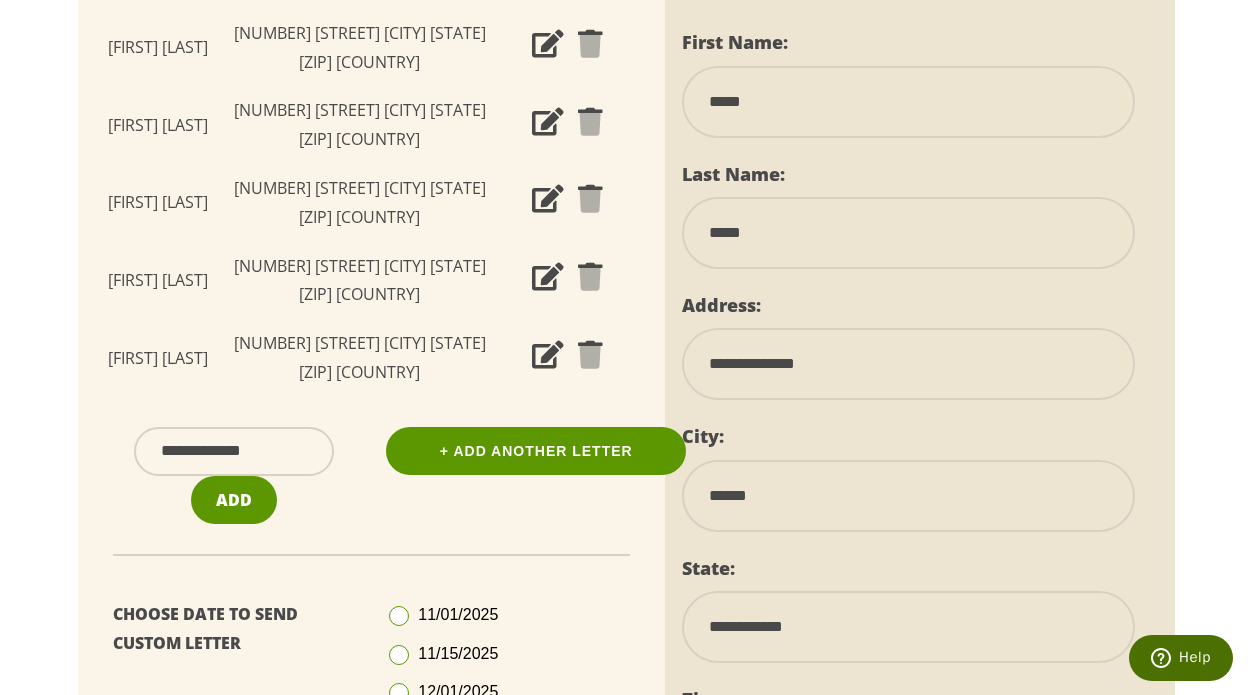 select on "**" 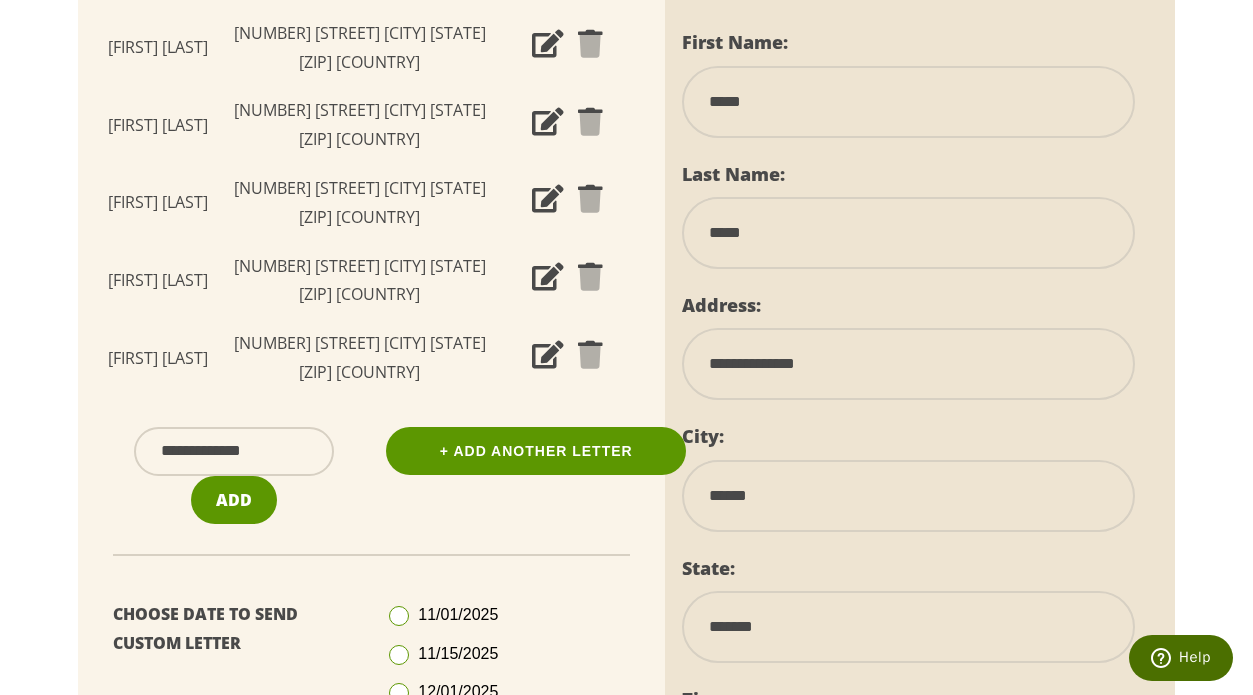 type on "*****" 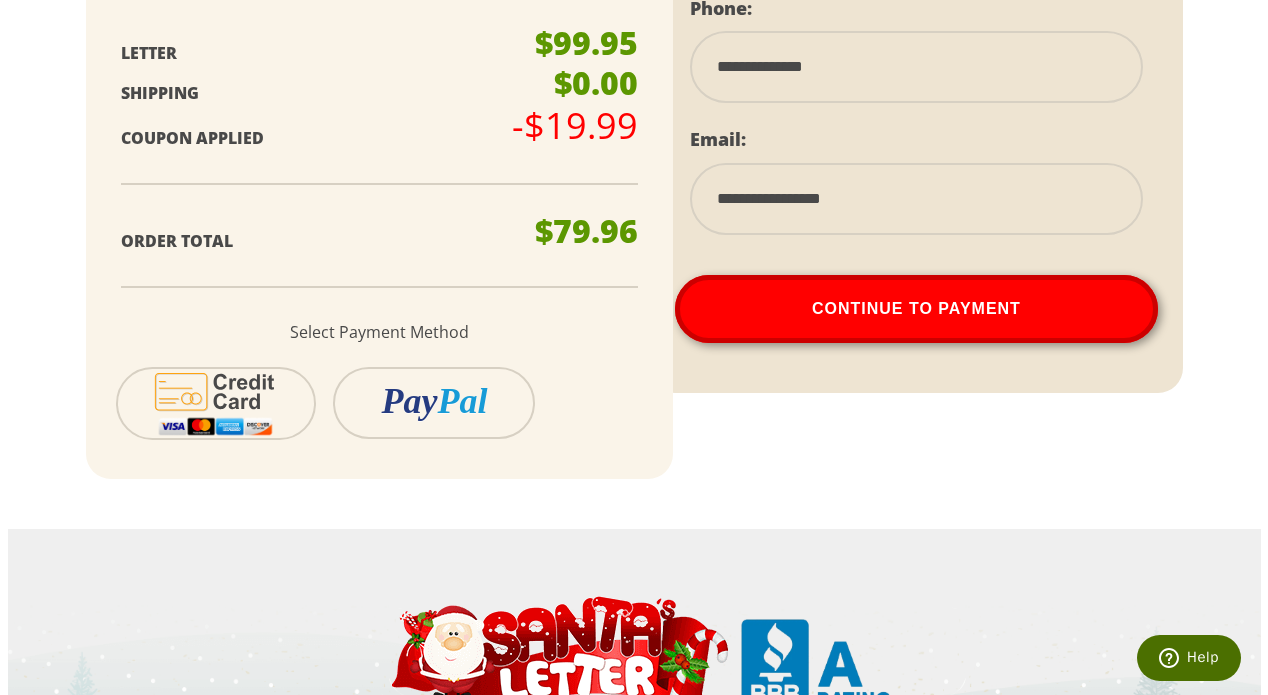 scroll, scrollTop: 1500, scrollLeft: 0, axis: vertical 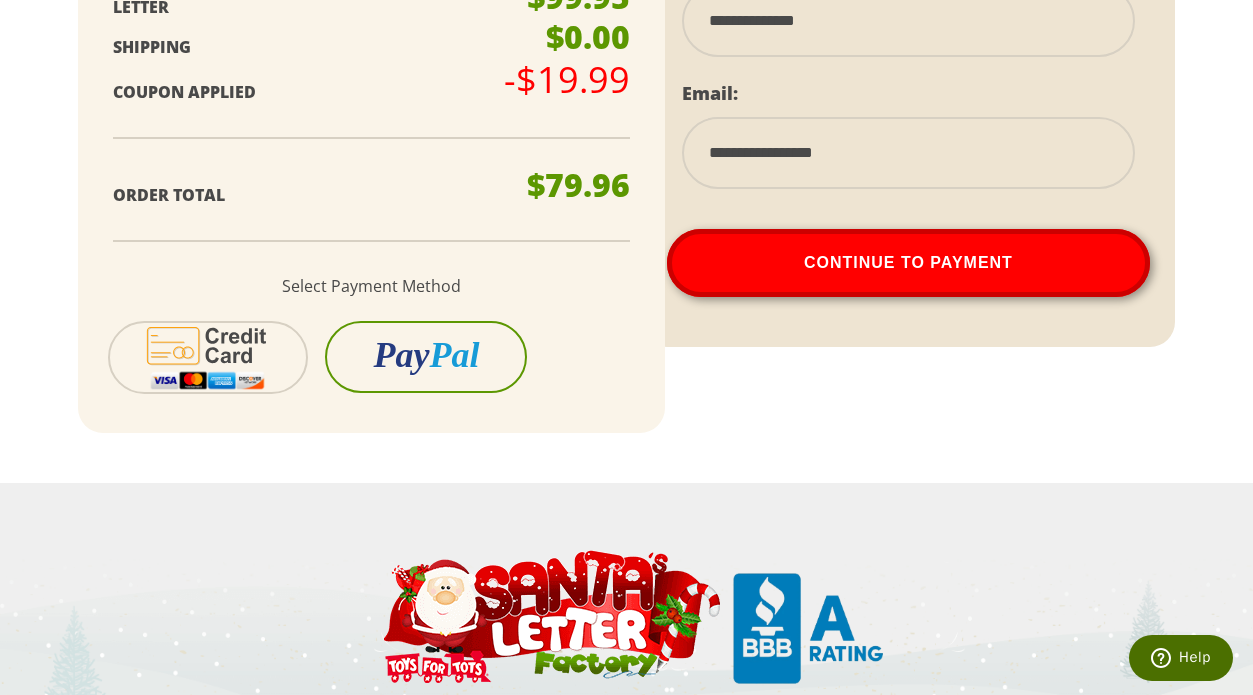 click on "Pay" at bounding box center (401, 355) 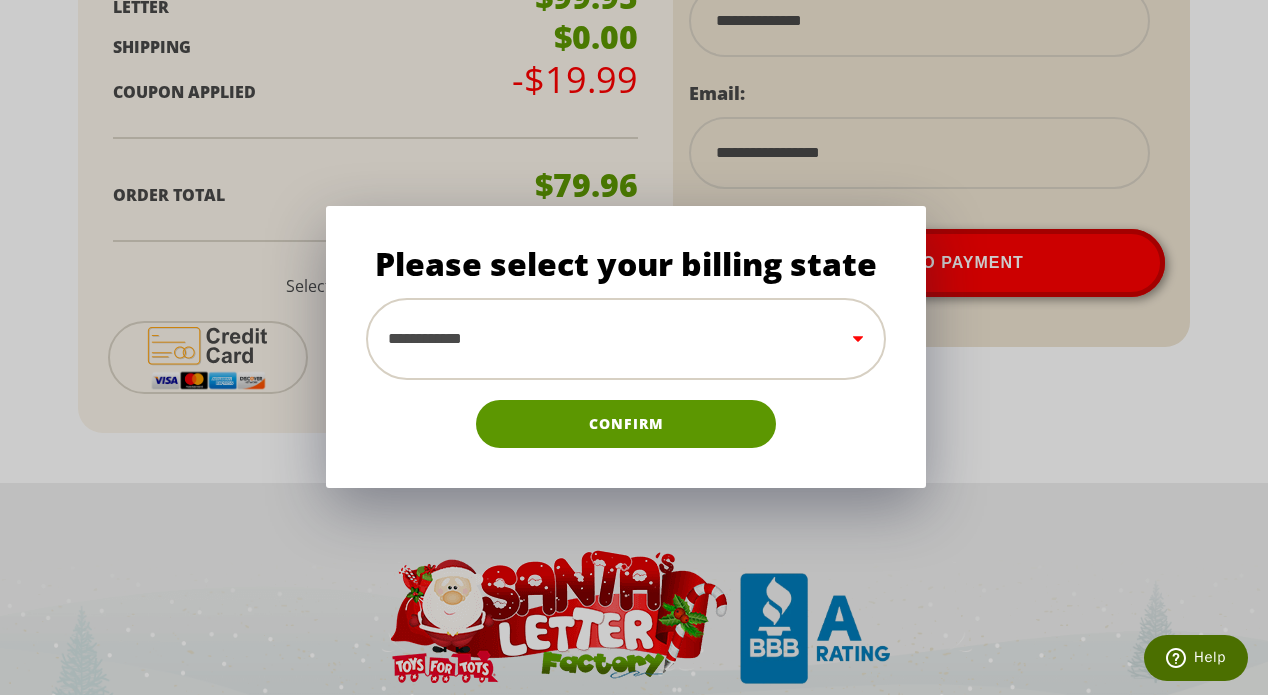 click on "**********" at bounding box center [626, 339] 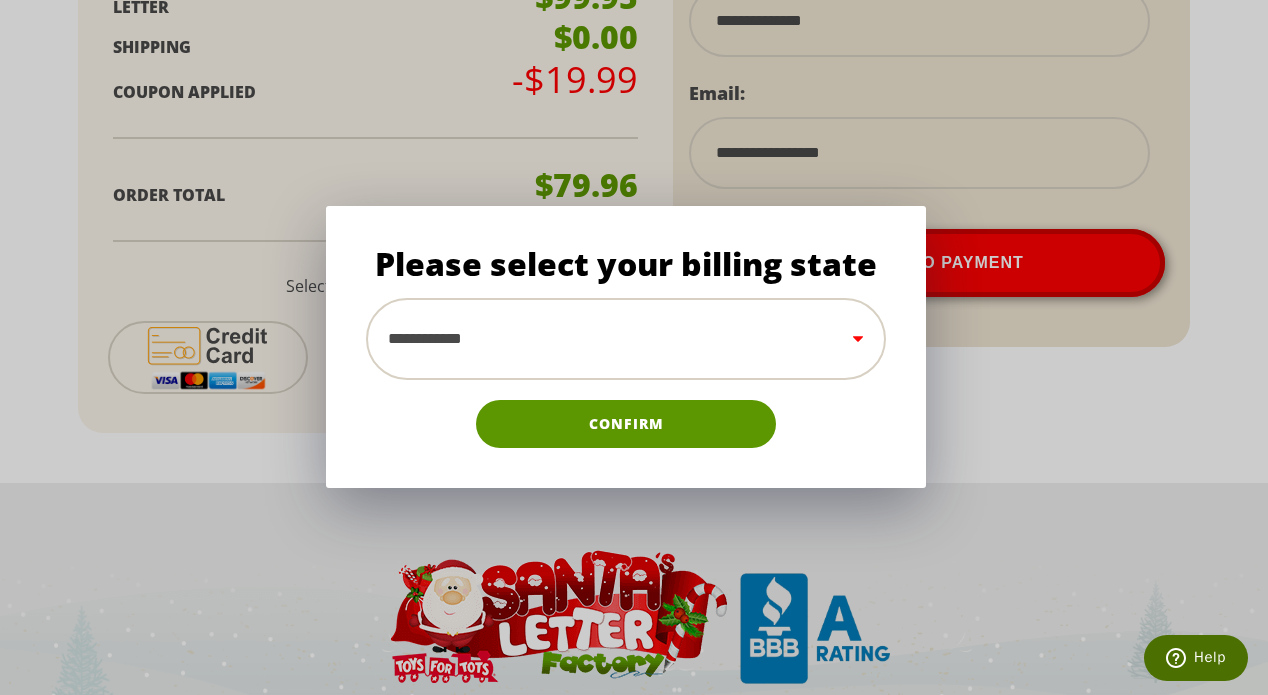 select on "**" 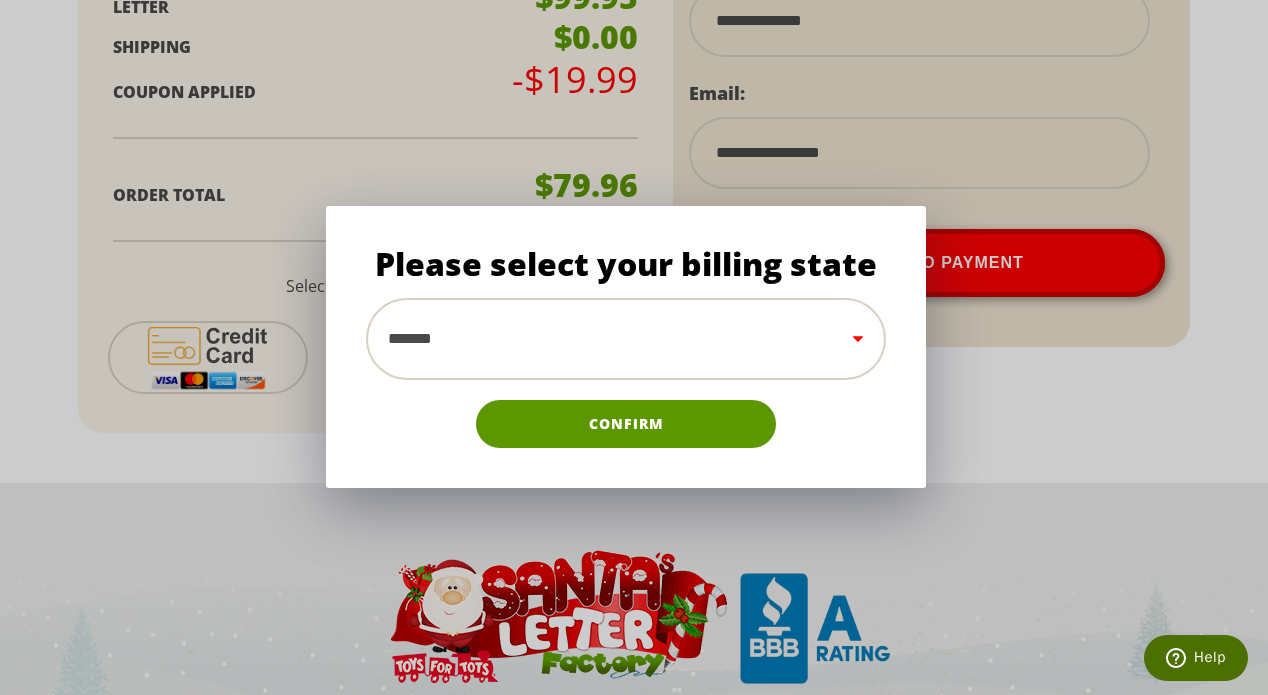 click on "**********" at bounding box center [626, 339] 